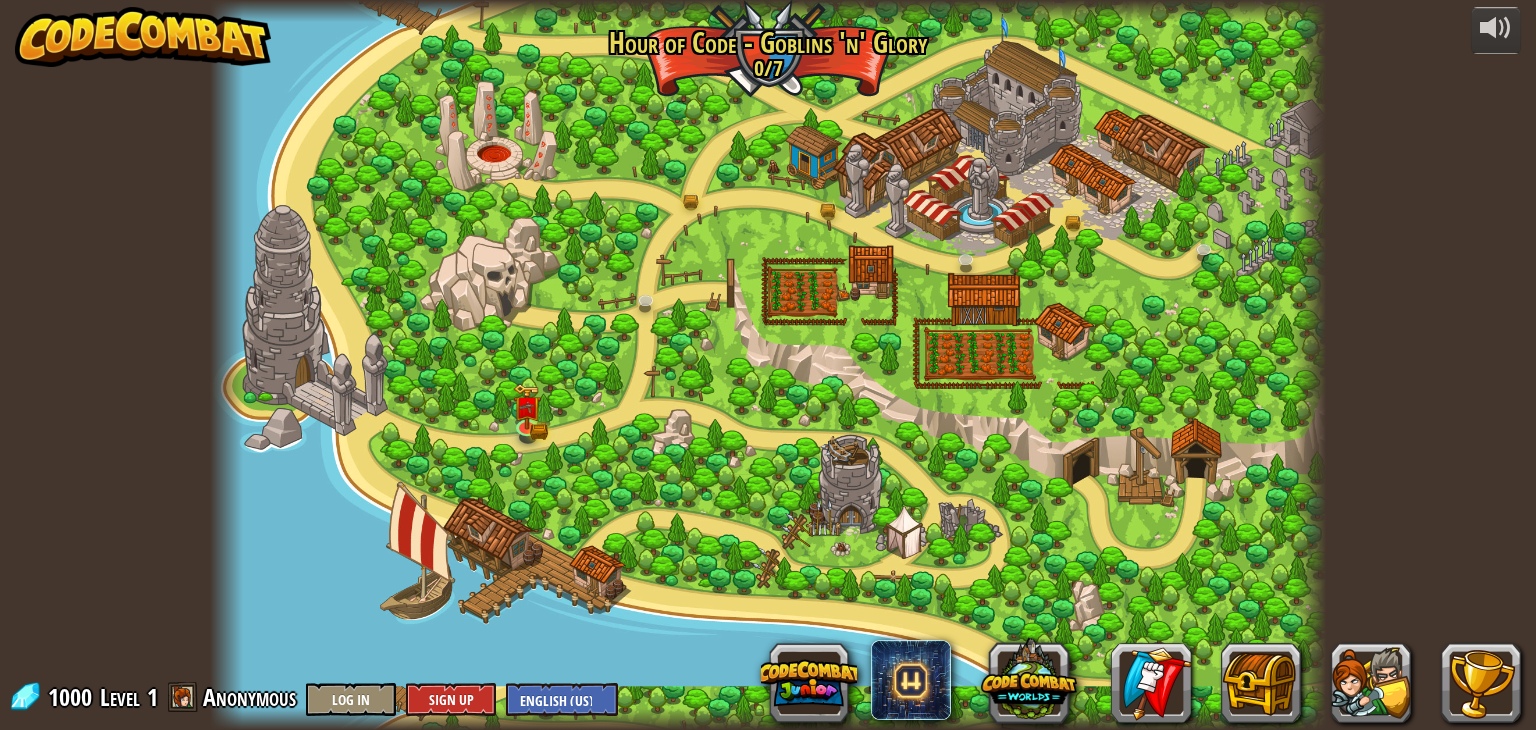 scroll, scrollTop: 0, scrollLeft: 0, axis: both 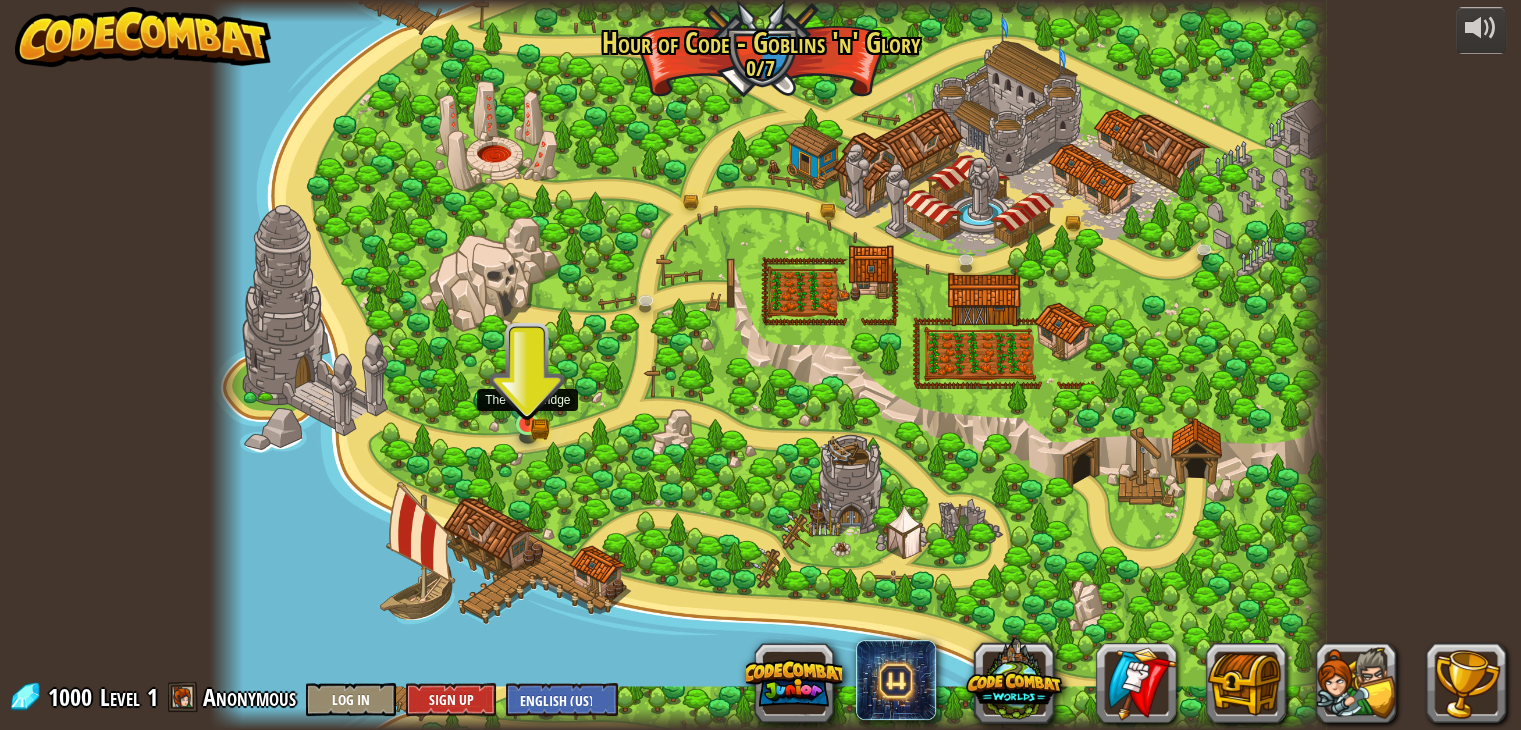 click at bounding box center (527, 396) 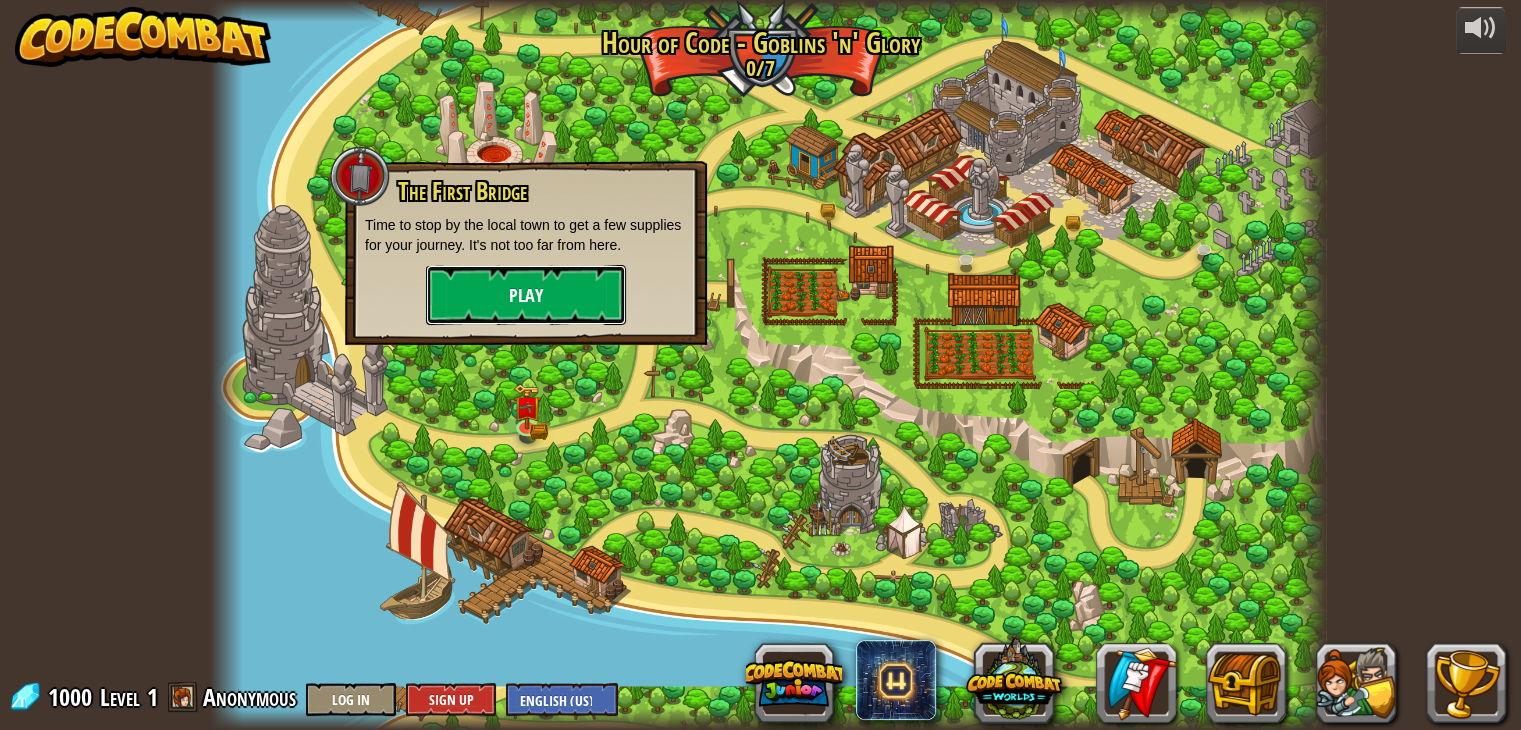 click on "Play" at bounding box center (526, 295) 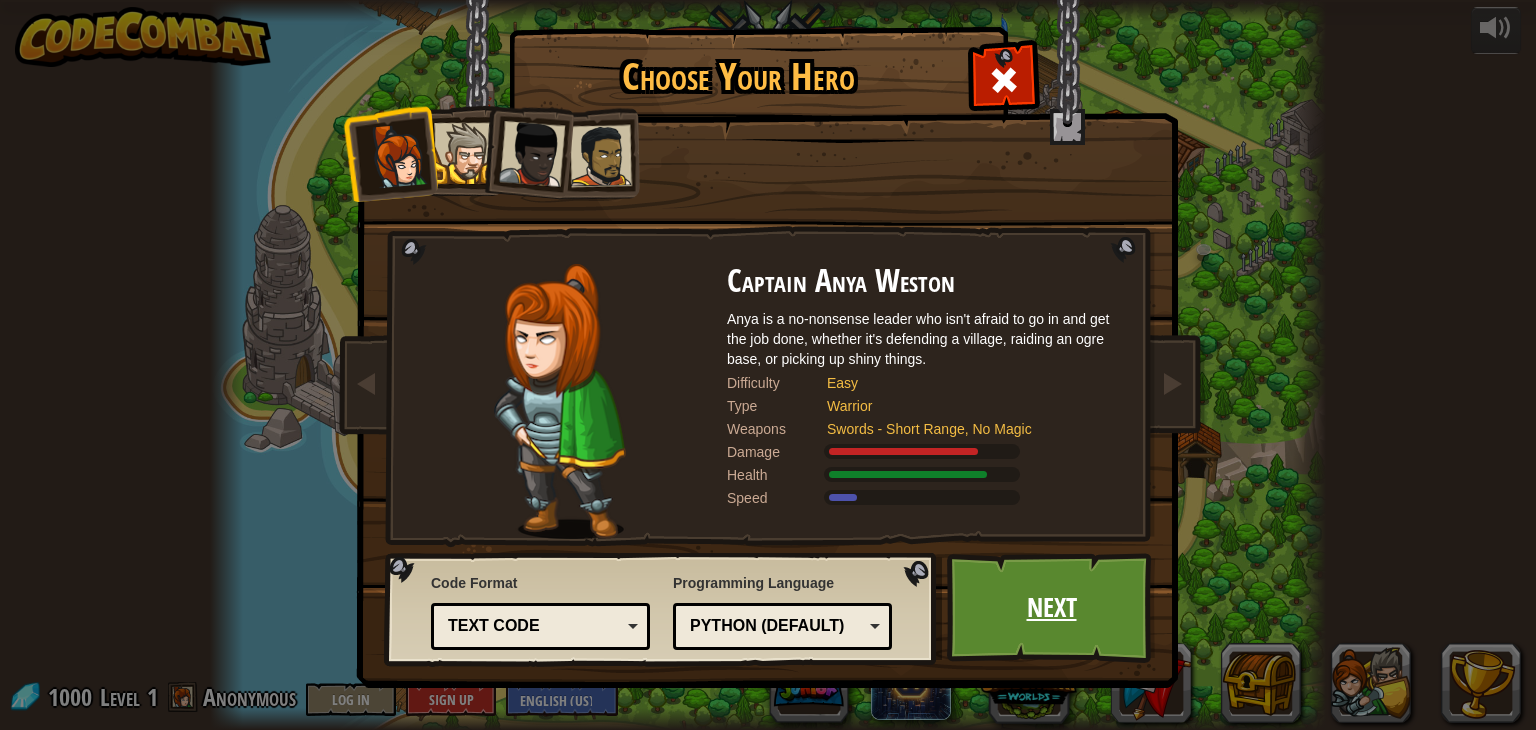 click on "Next" at bounding box center (1051, 608) 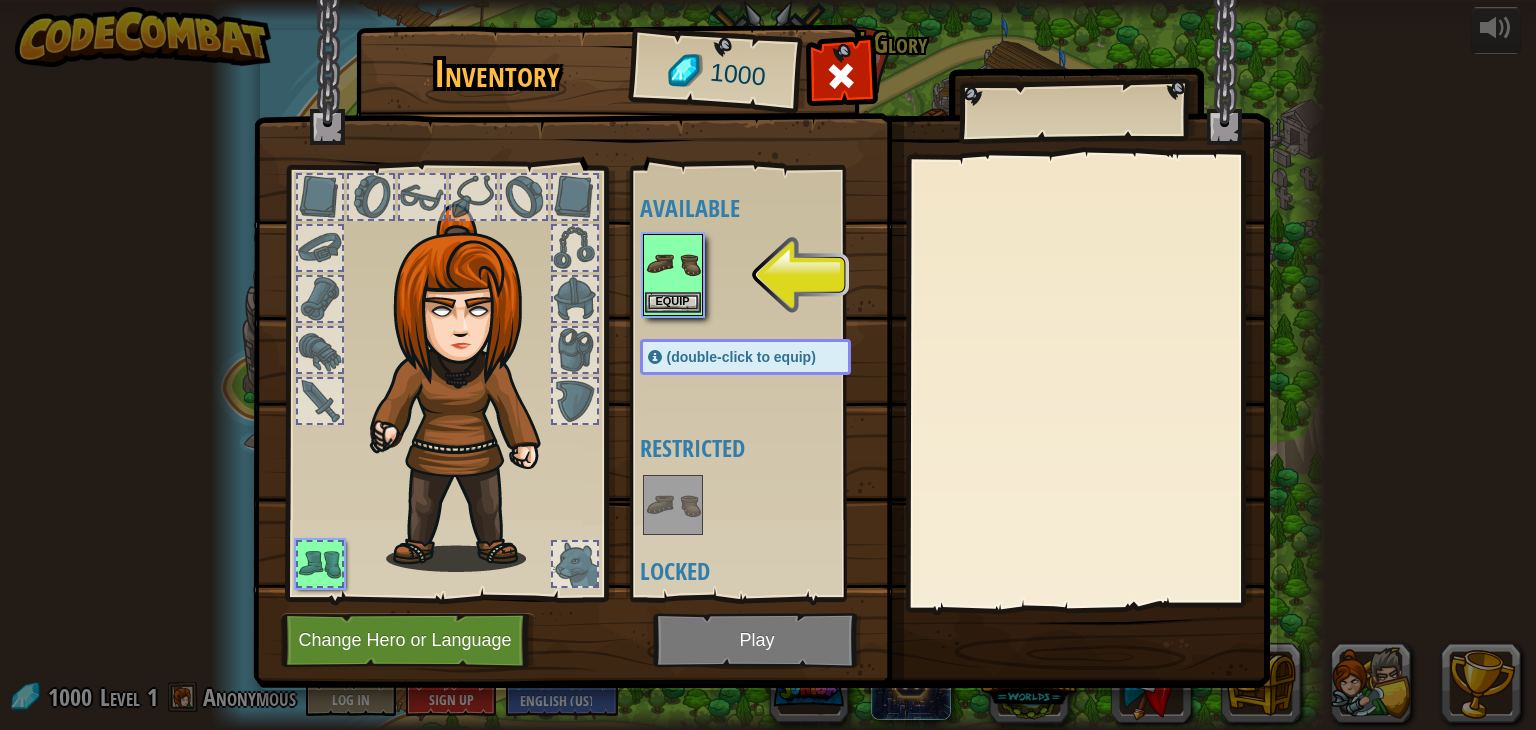 click on "Inventory 1000 Available Equip (double-click to equip) Restricted Locked Equip Unequip Subscribe to Unlock! (restricted in this level) Change Hero or Language Play" at bounding box center (768, 365) 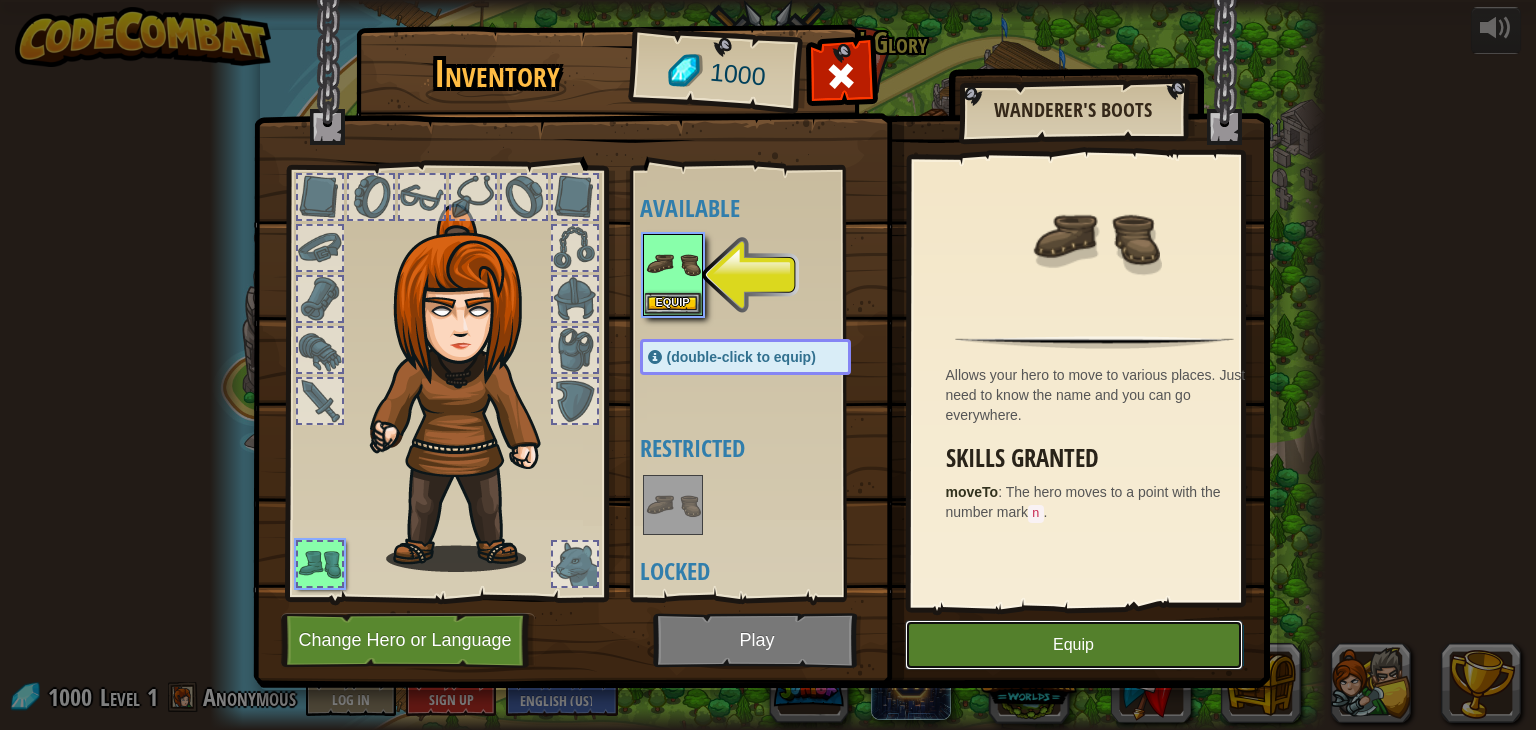 click on "Equip" at bounding box center [1074, 645] 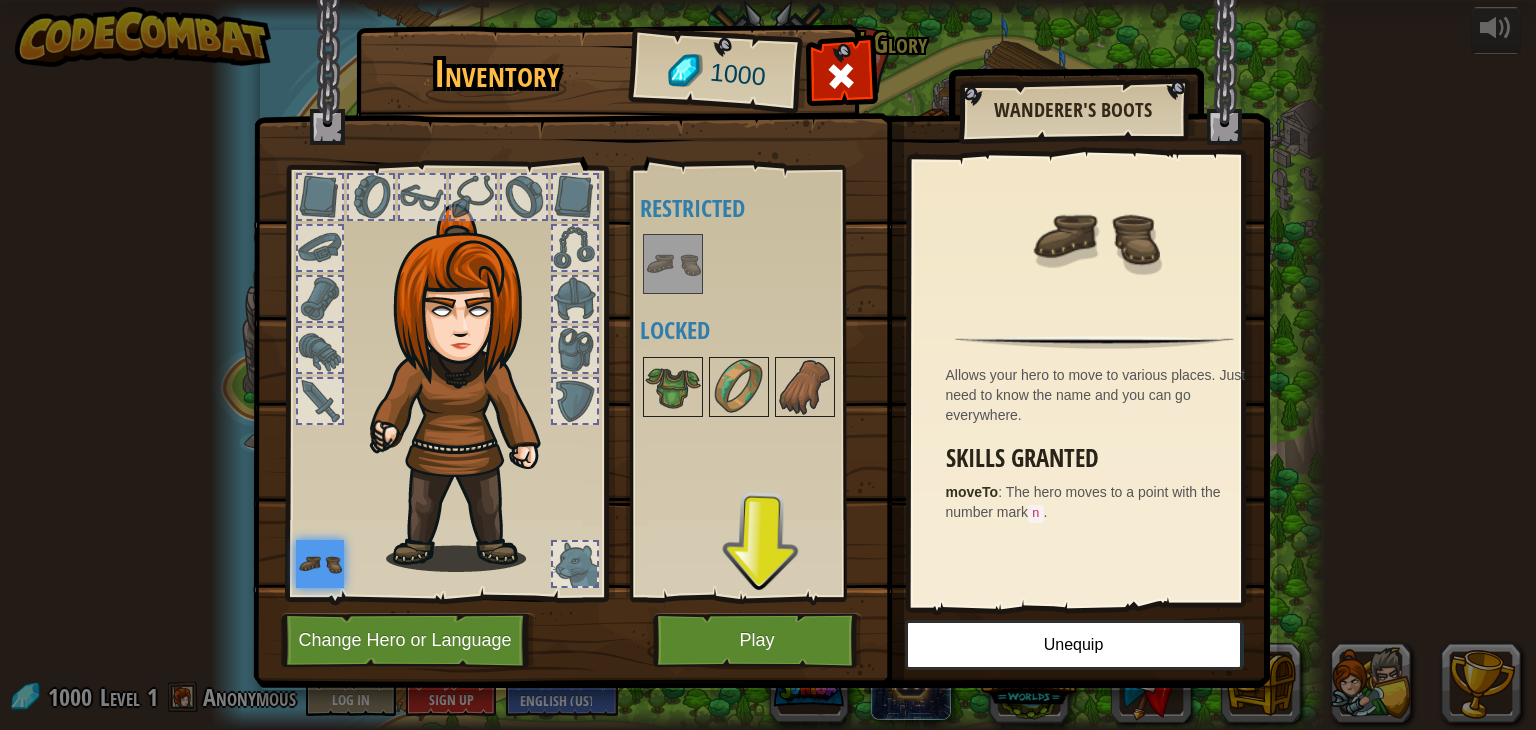 click at bounding box center (575, 564) 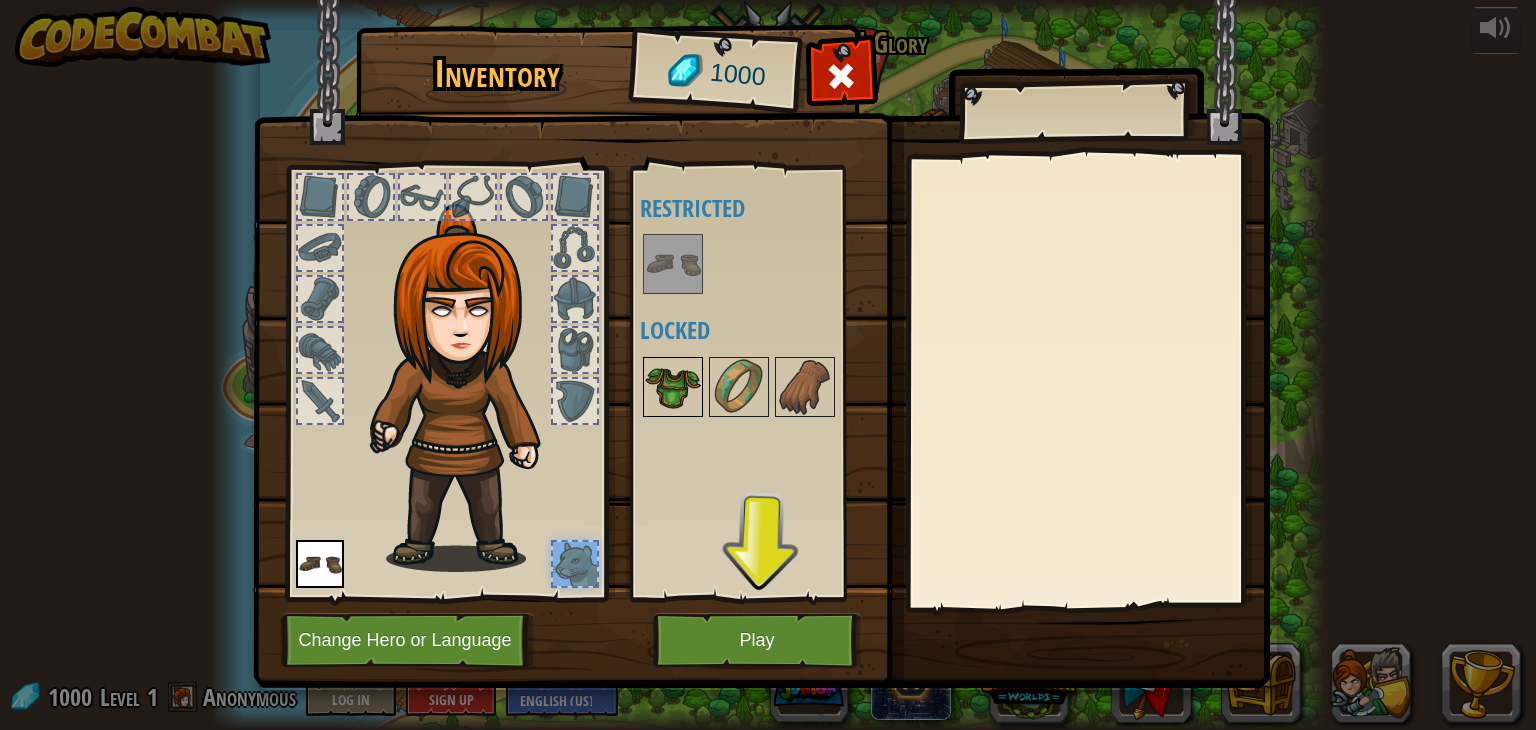 click at bounding box center (673, 387) 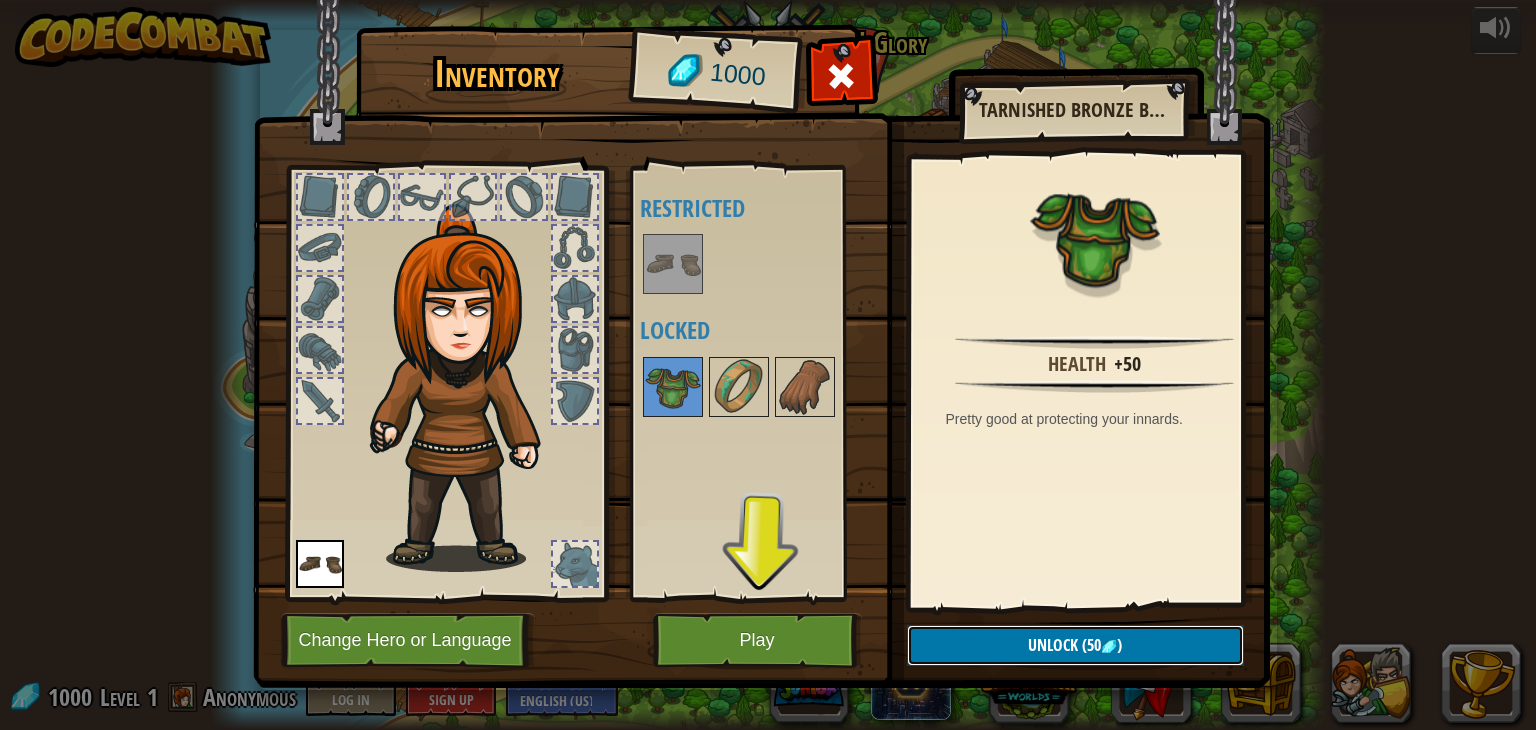 click on "Unlock (50 )" at bounding box center (1075, 645) 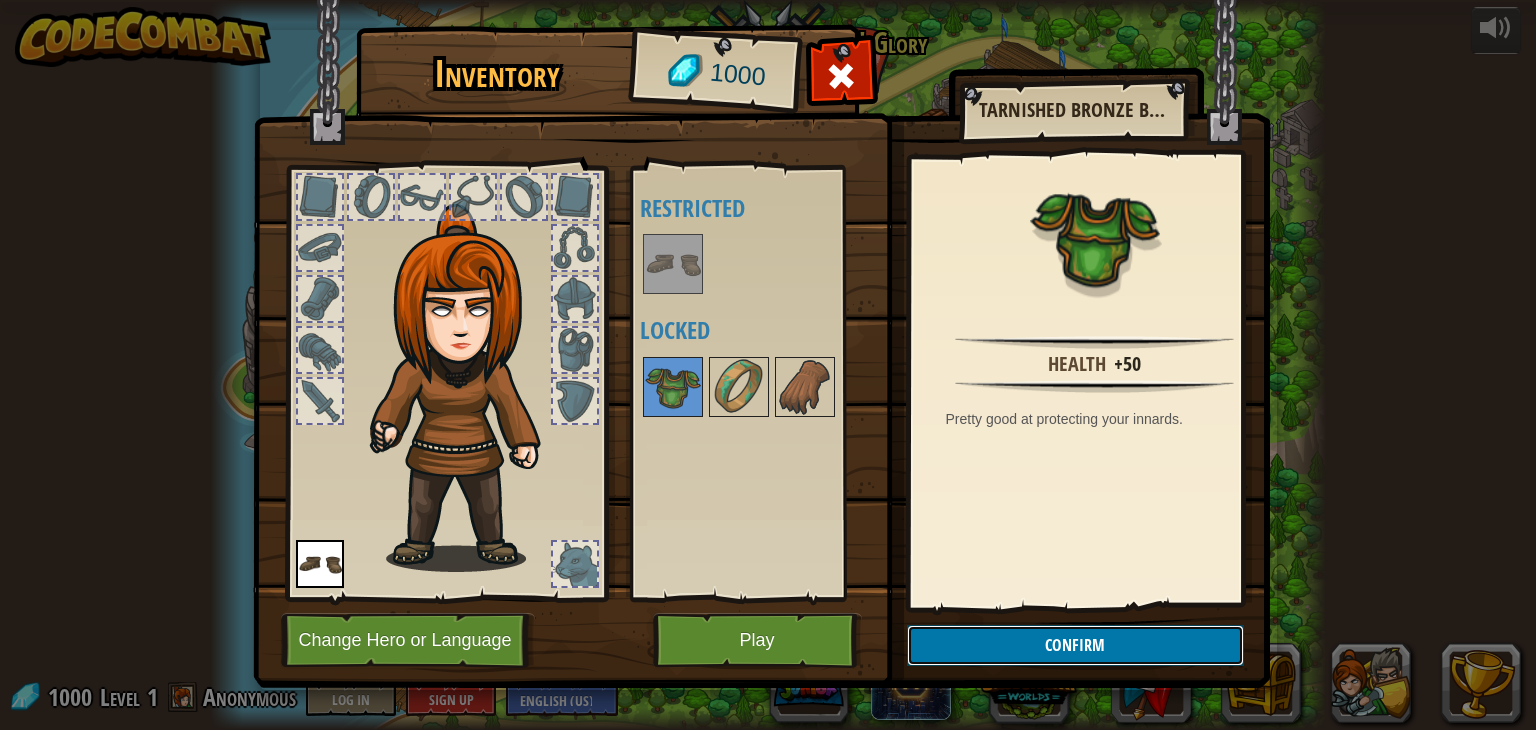 click on "Confirm" at bounding box center (1075, 645) 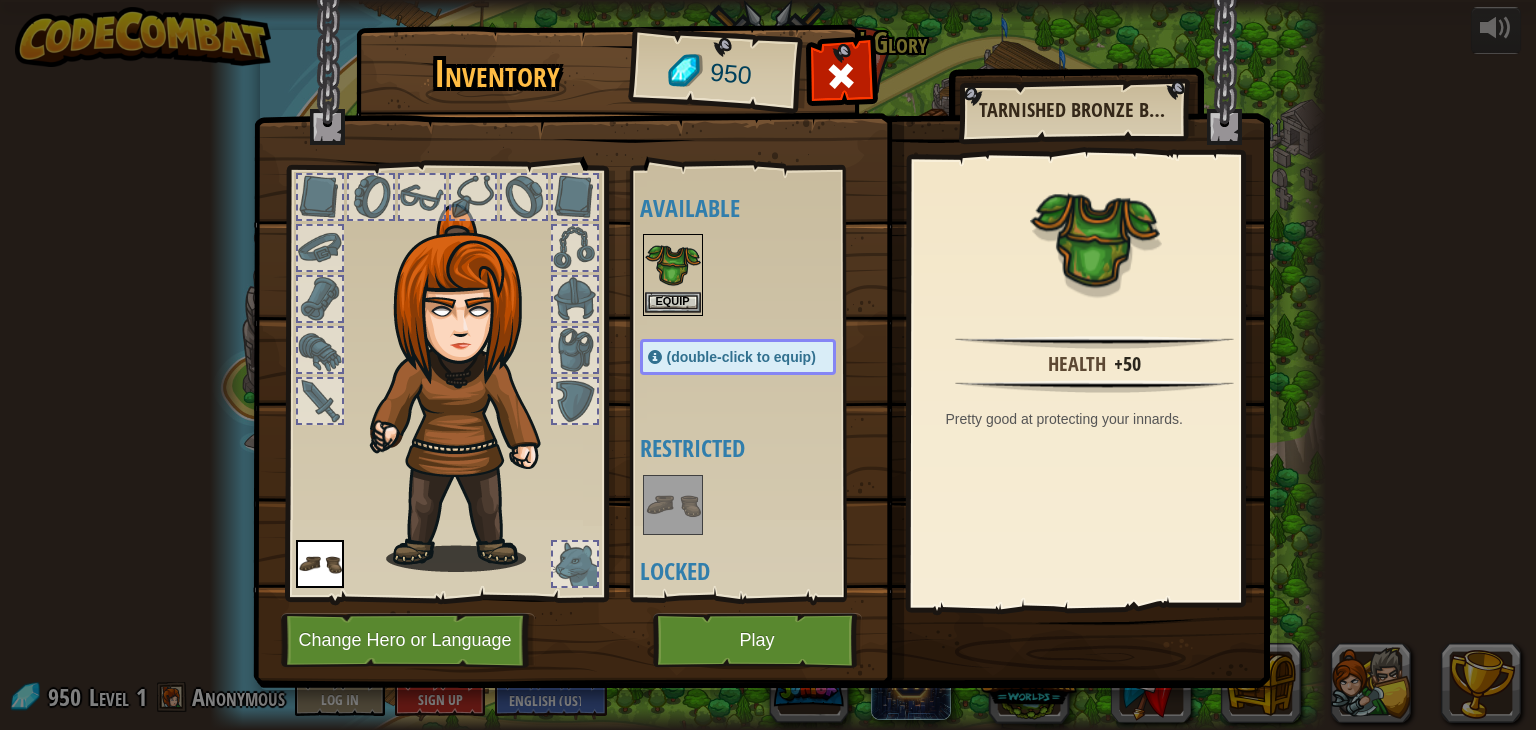 click at bounding box center (673, 264) 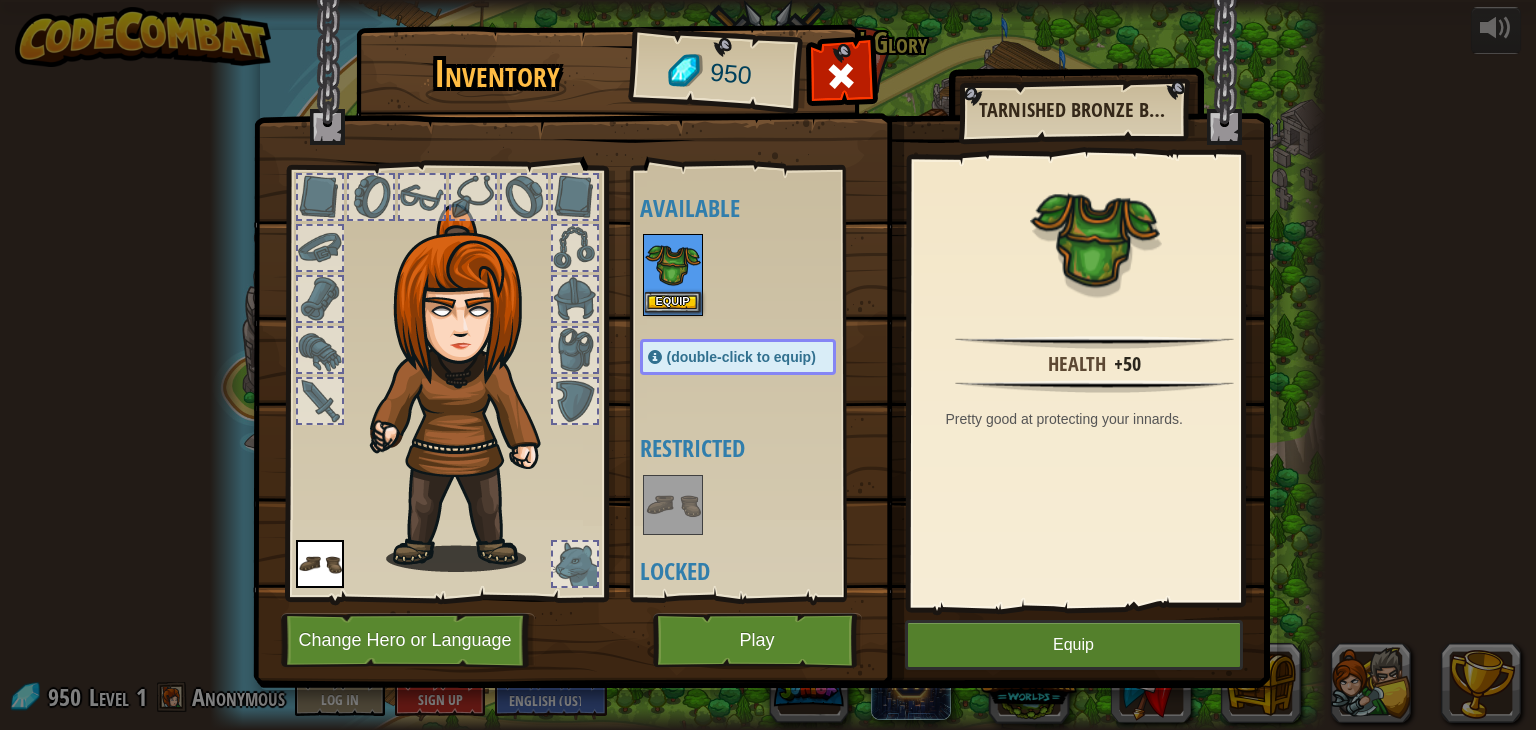 click at bounding box center [673, 264] 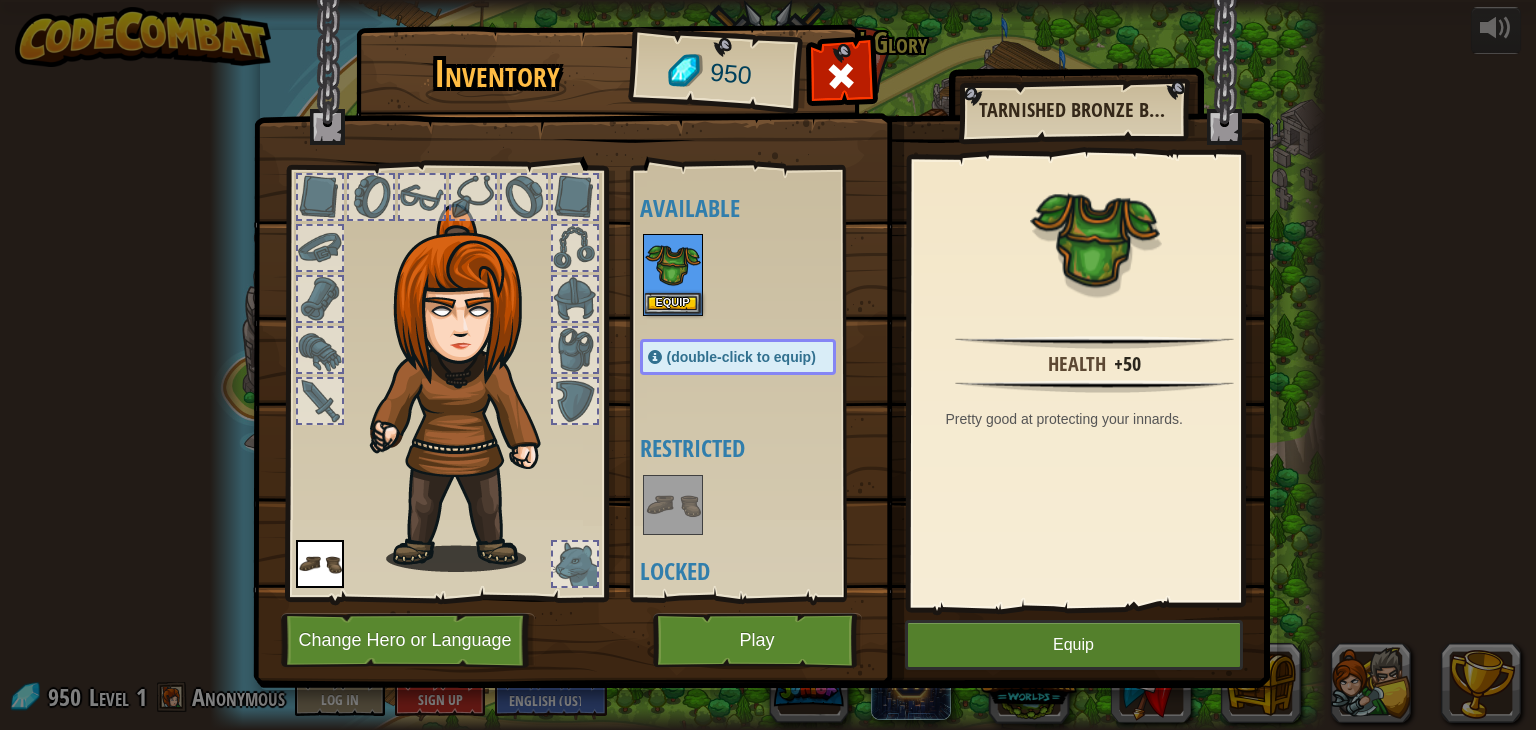 click on "(double-click to equip)" at bounding box center [741, 357] 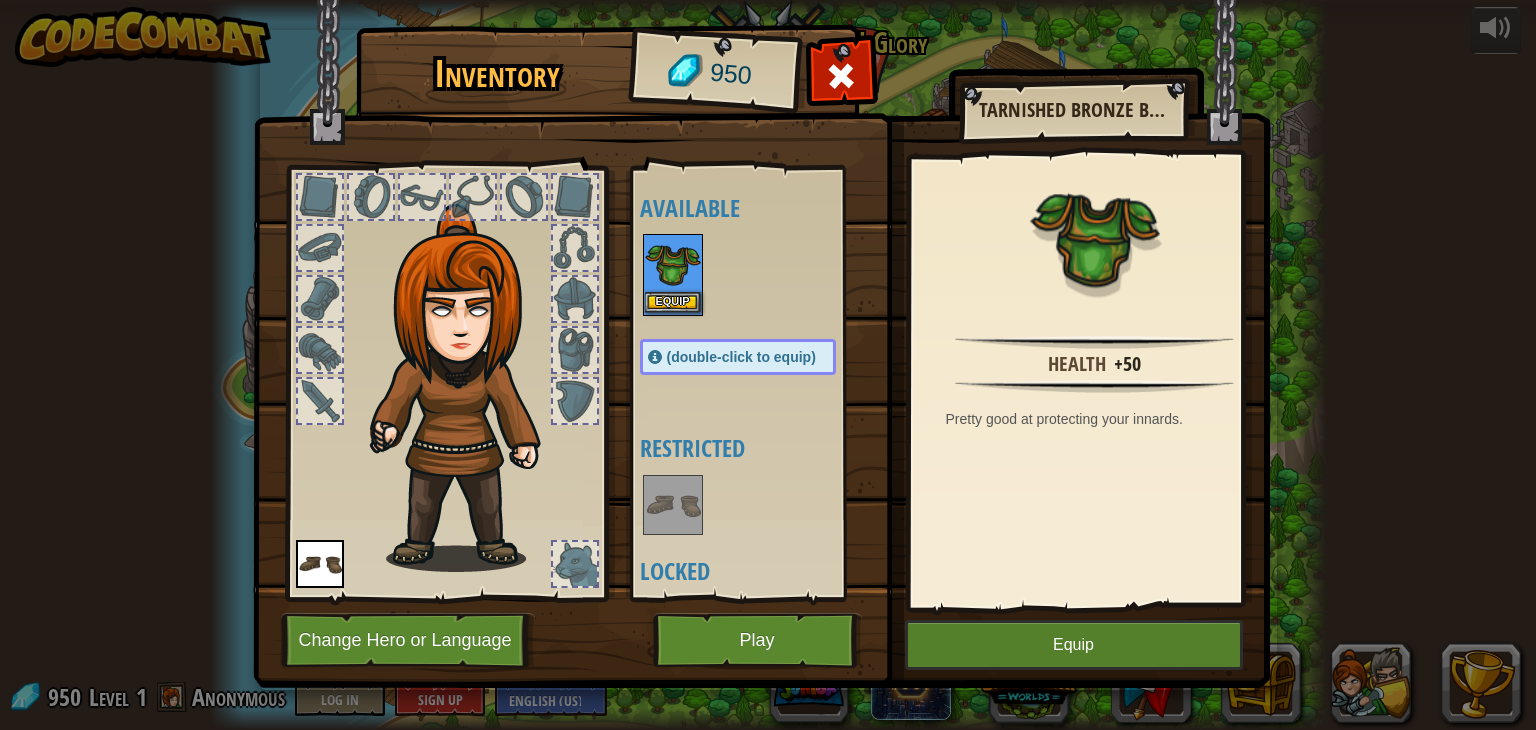 click at bounding box center (673, 264) 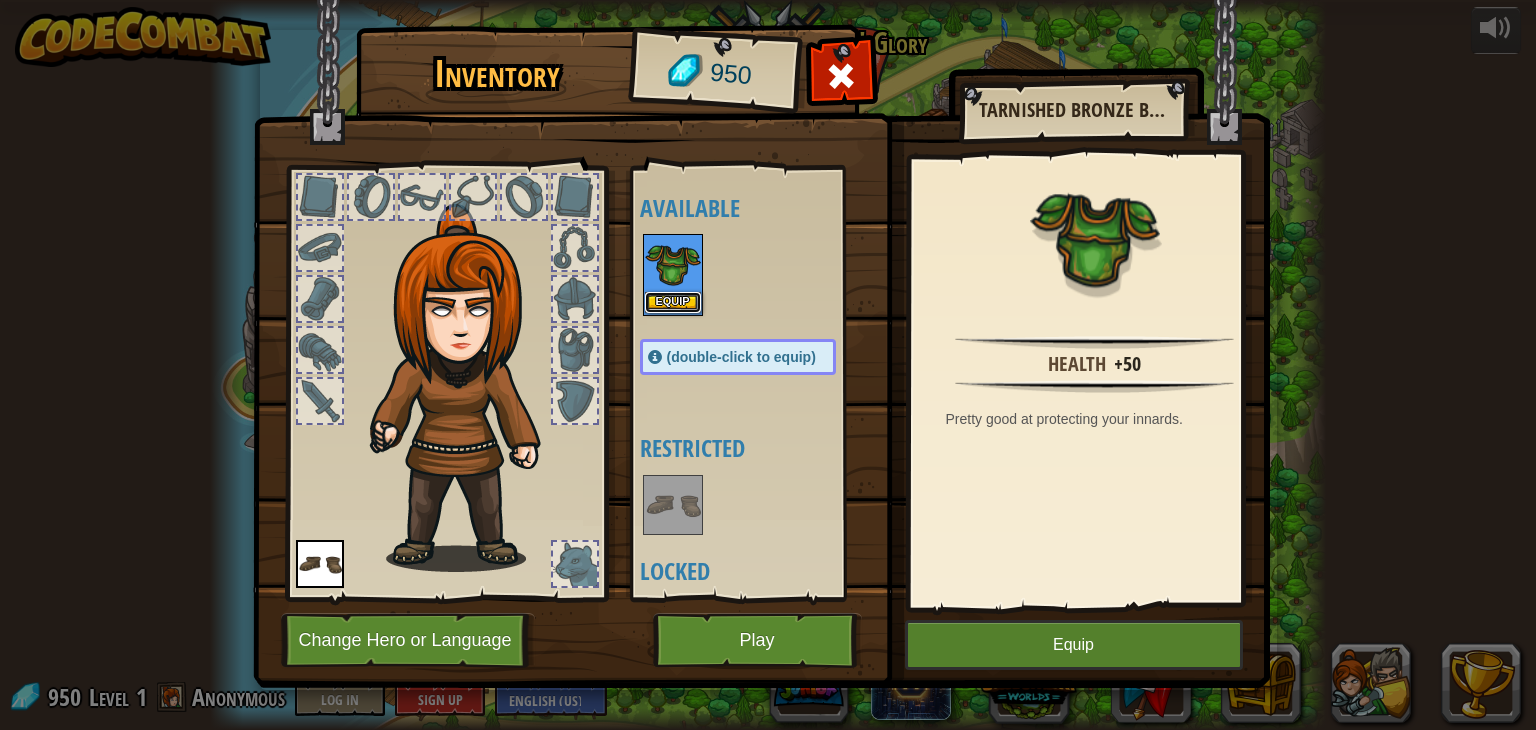 click on "Equip" at bounding box center (673, 302) 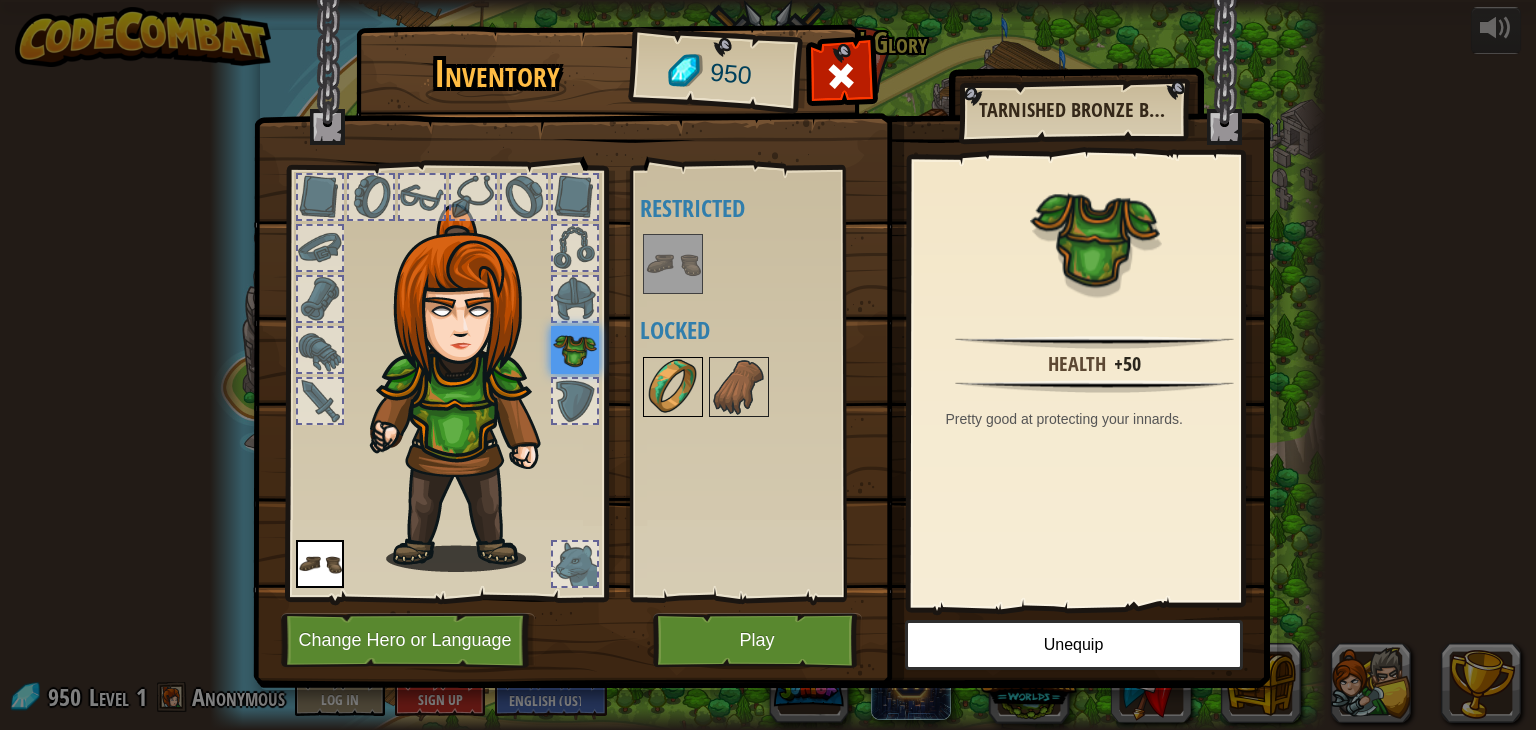 click at bounding box center (673, 387) 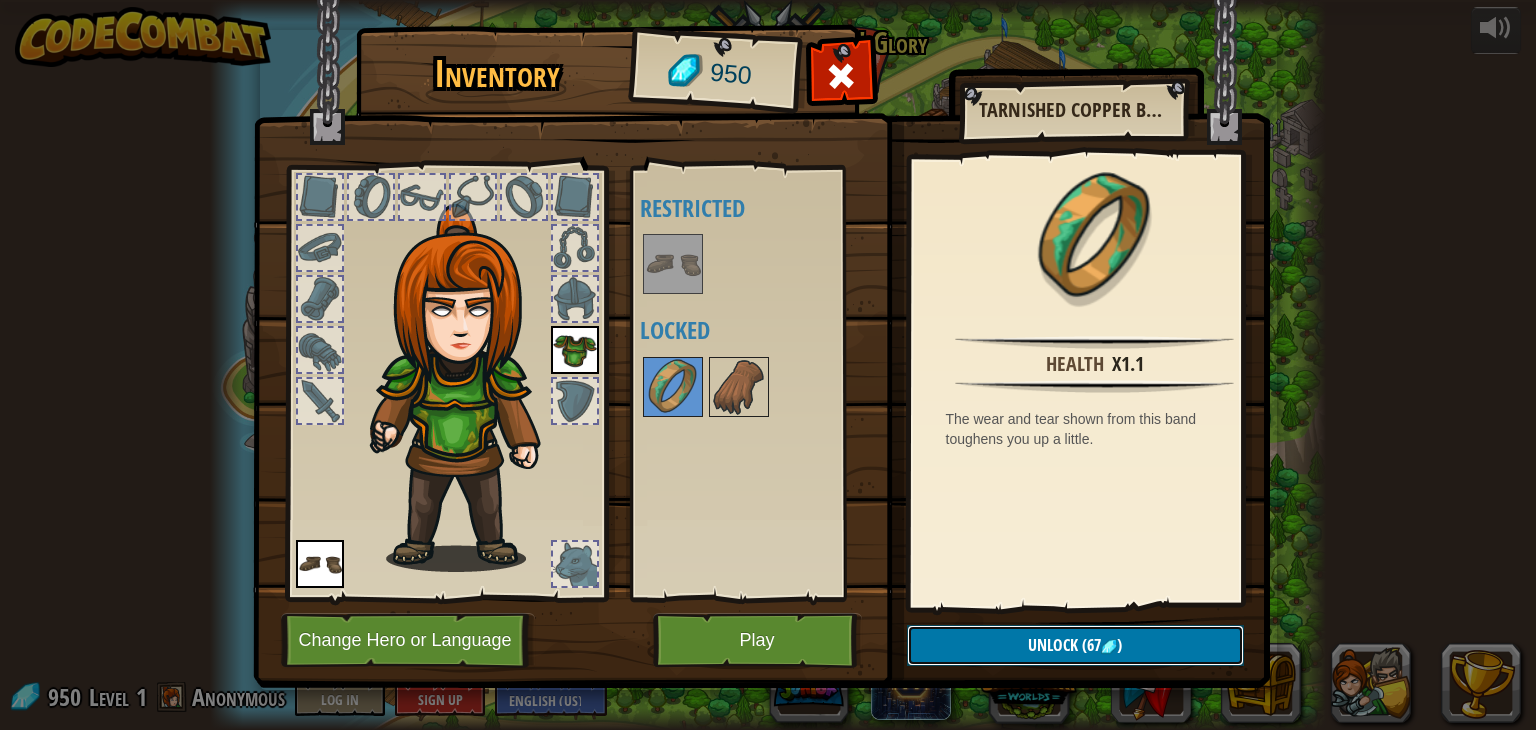 click on "Unlock" at bounding box center (1053, 645) 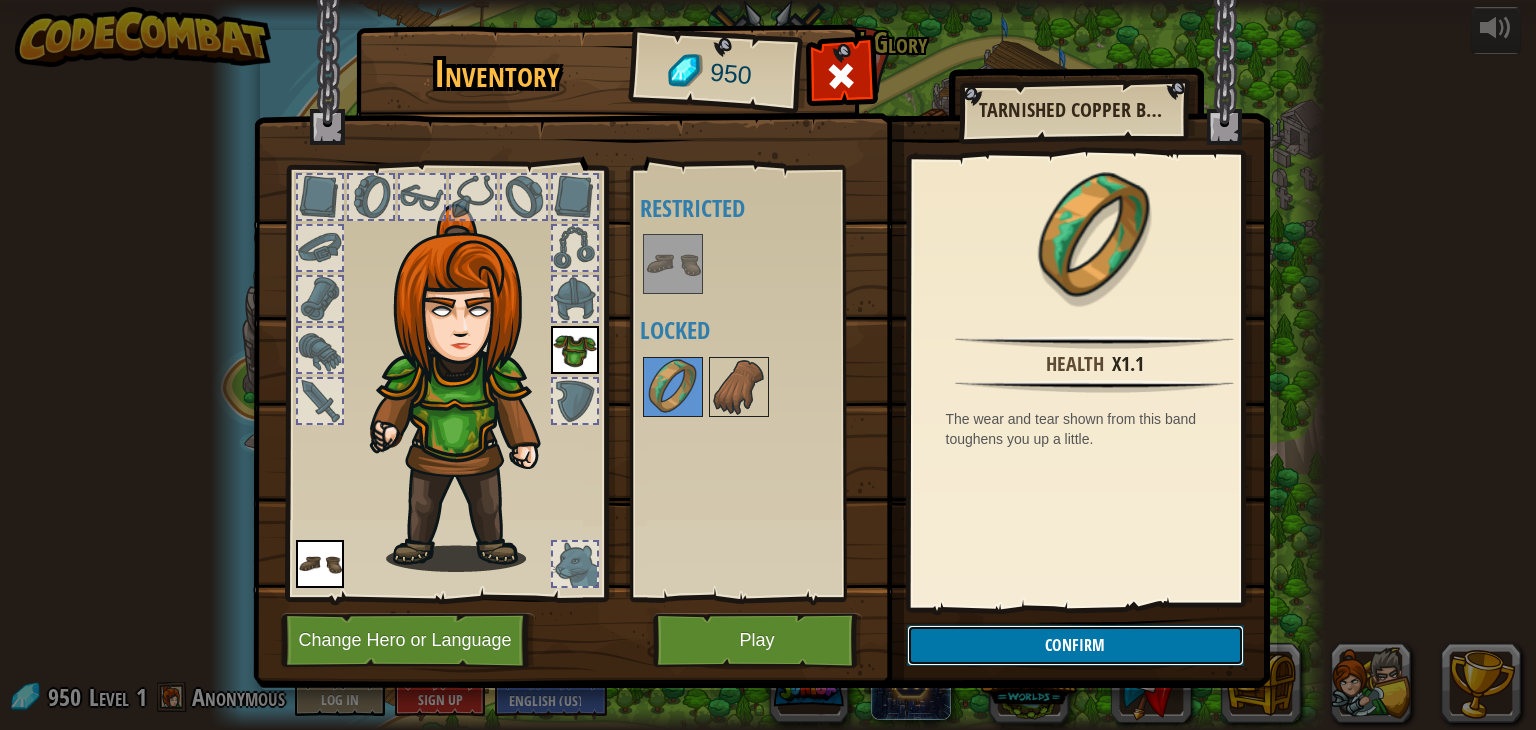 click on "Confirm" at bounding box center [1075, 645] 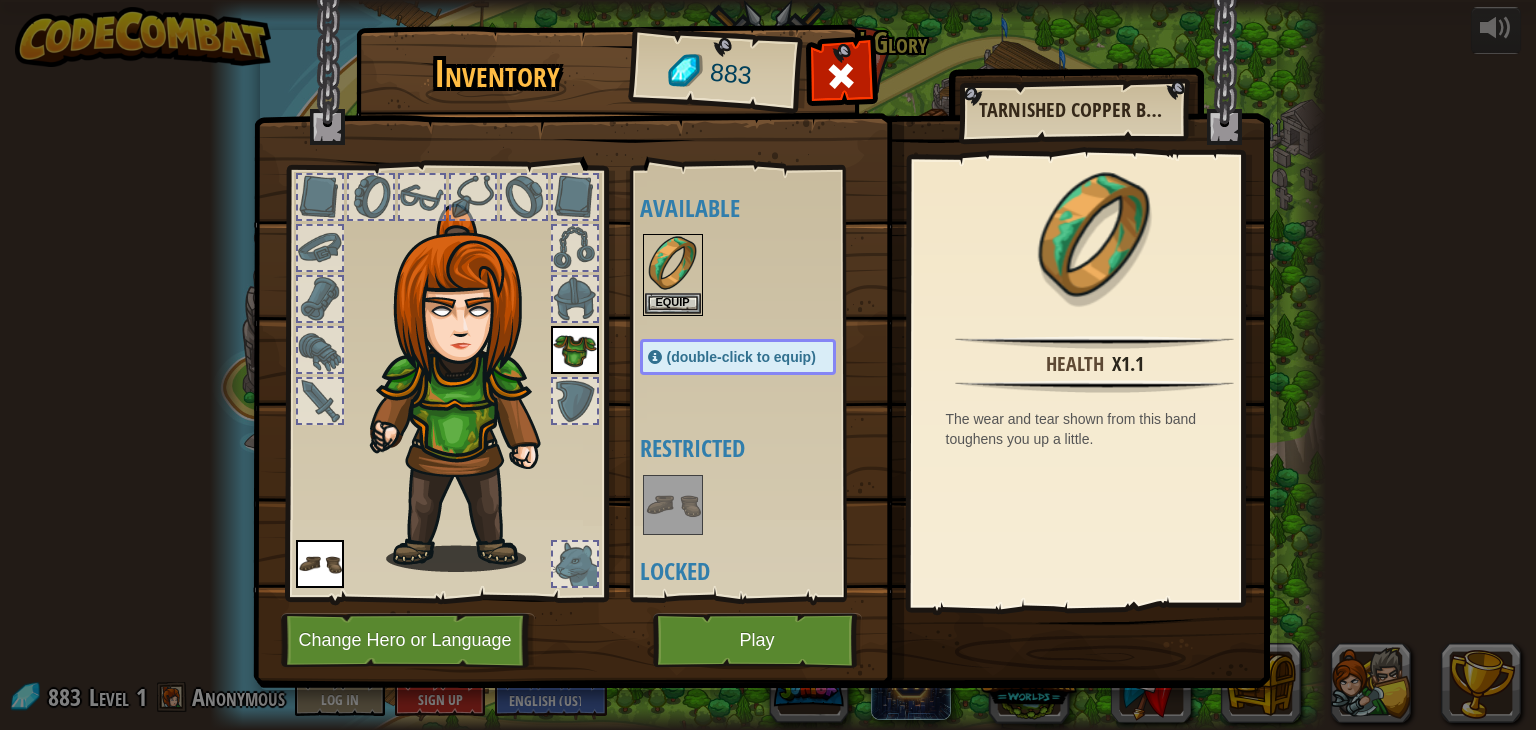 click on "(double-click to equip)" at bounding box center (741, 357) 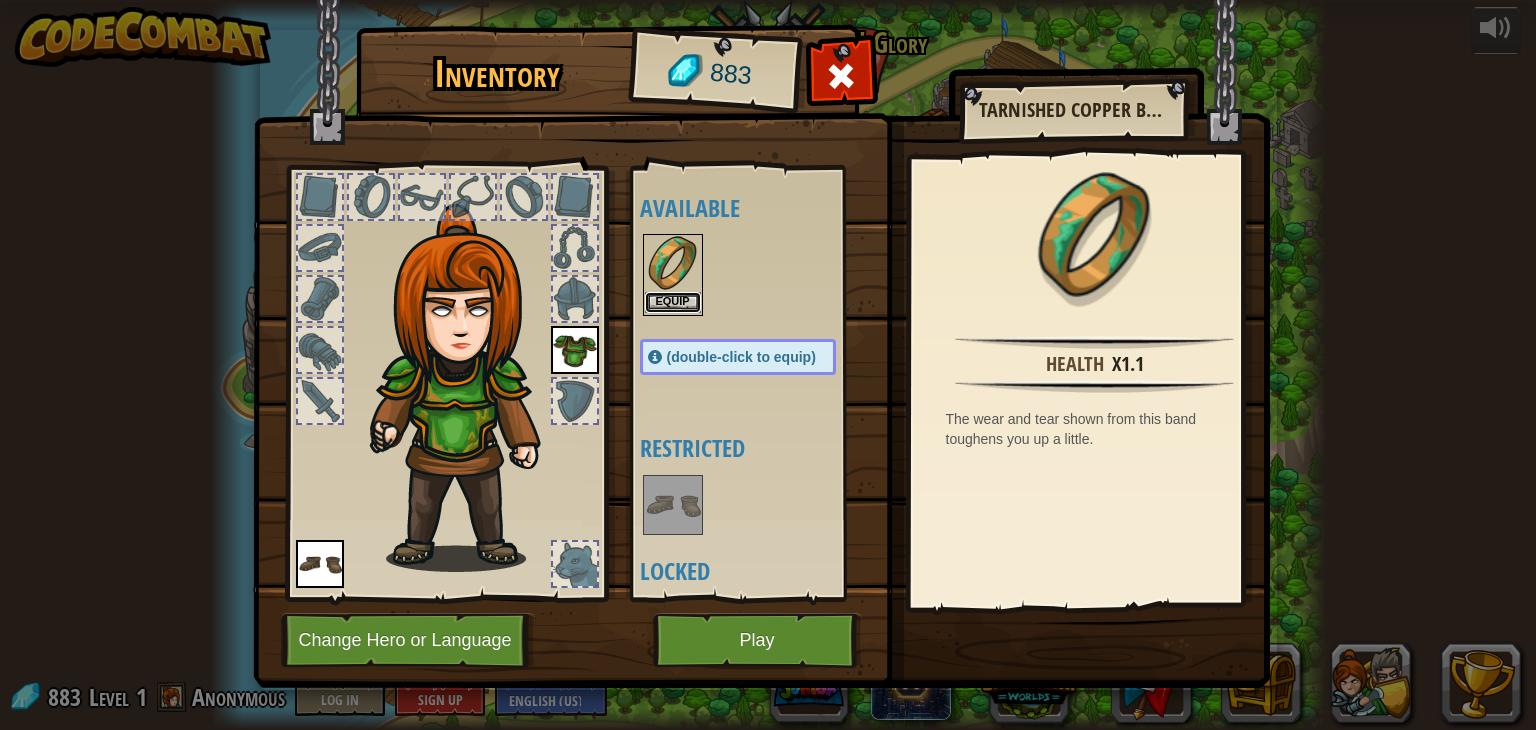 click on "Equip" at bounding box center [673, 302] 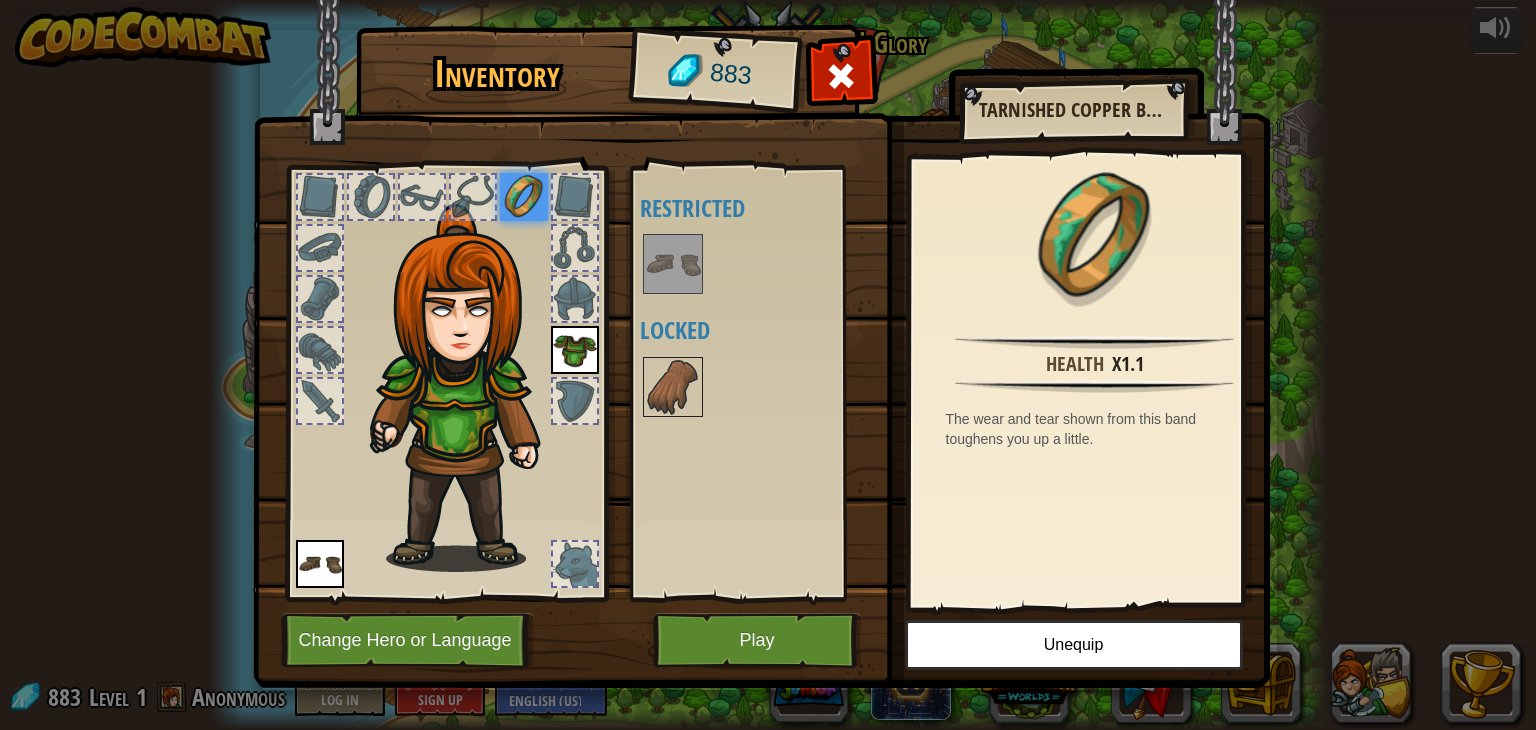 click at bounding box center (524, 197) 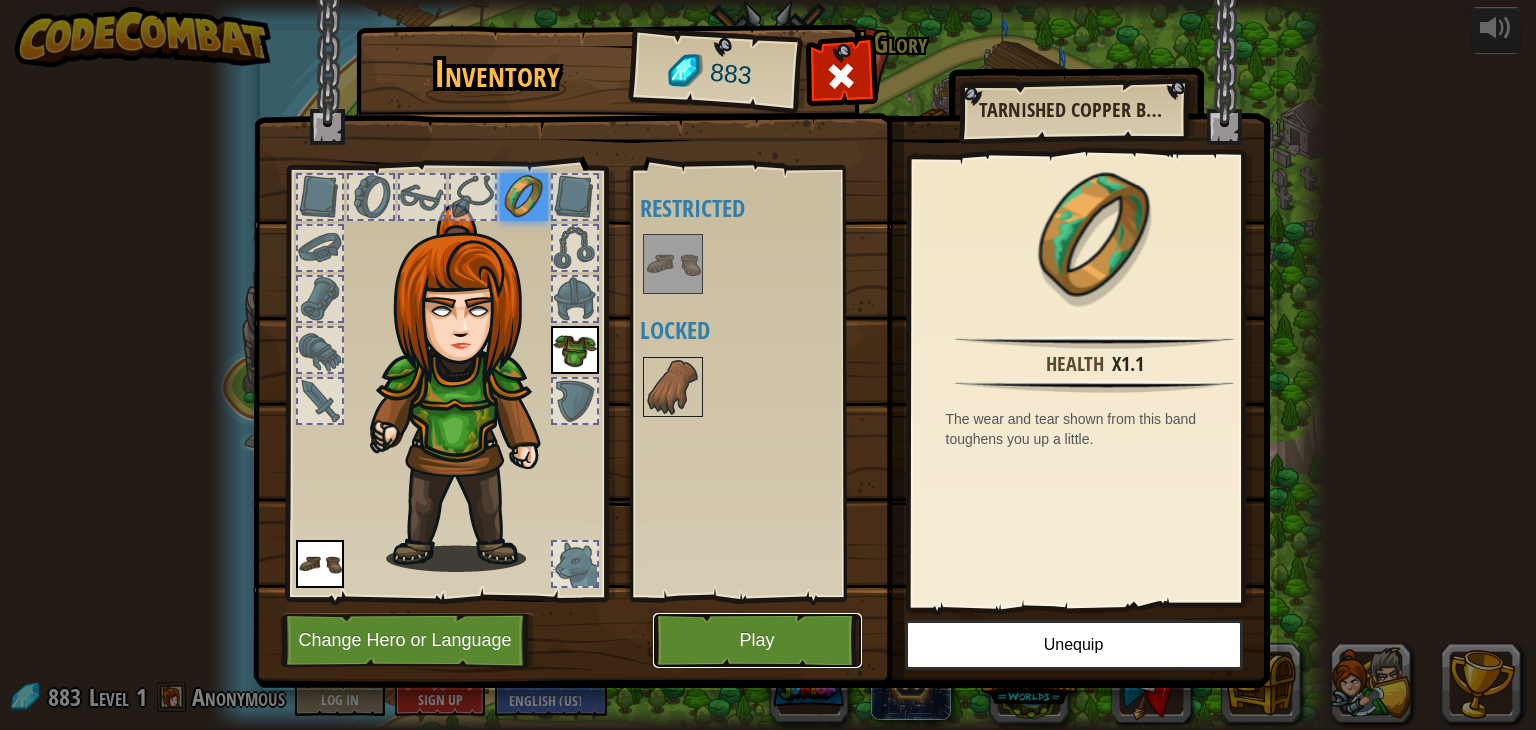 click on "Play" at bounding box center [757, 640] 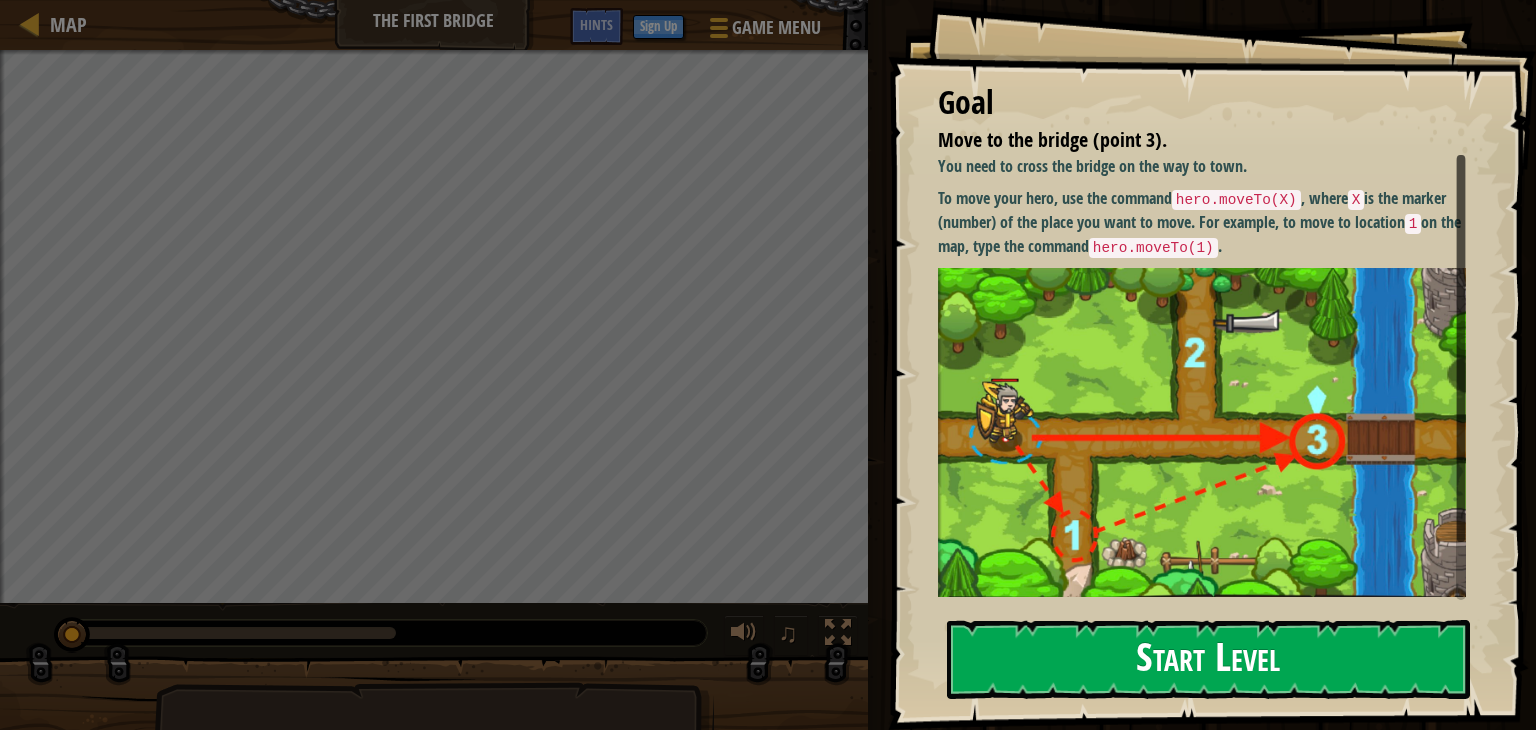 click on "Start Level" at bounding box center (1208, 659) 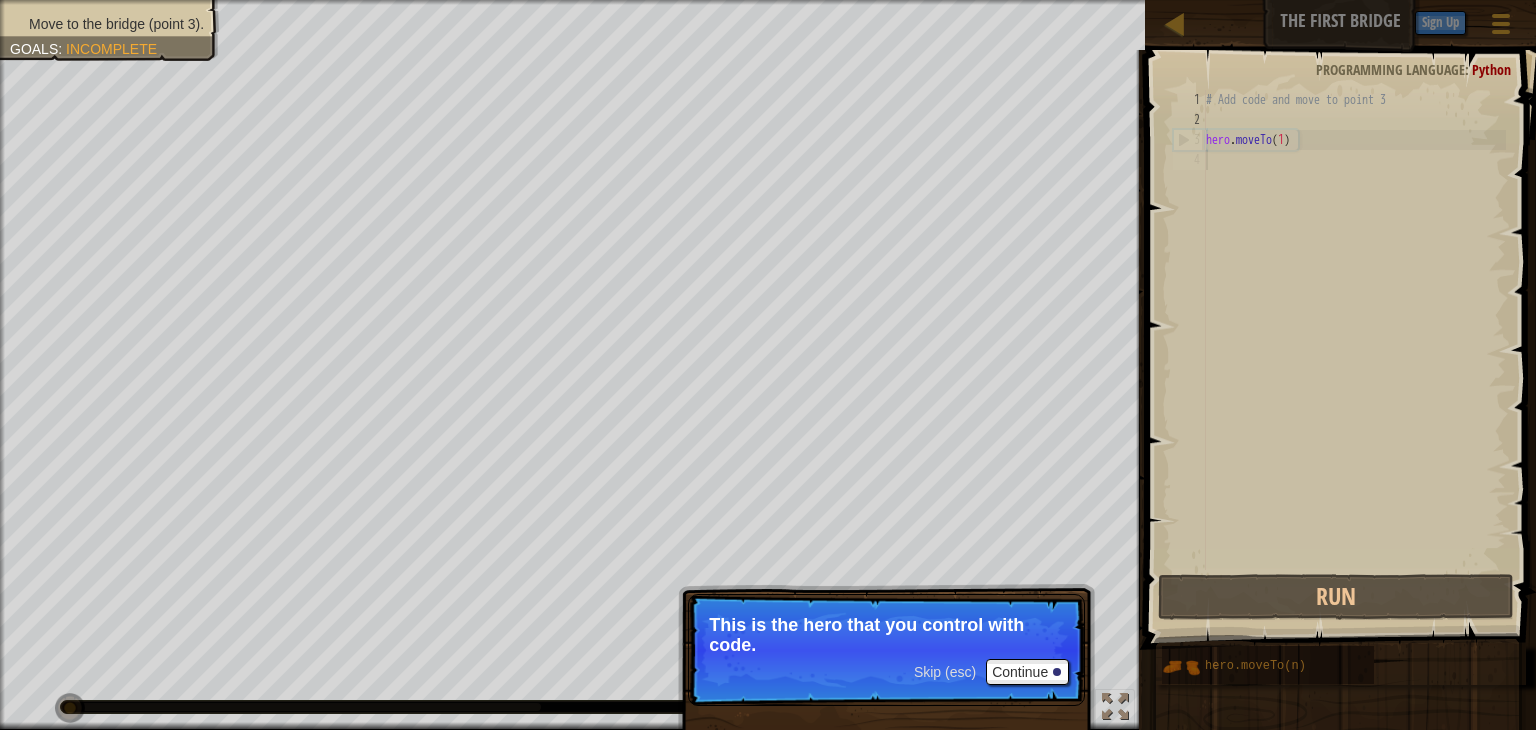 click on "Skip (esc) Continue" at bounding box center [991, 672] 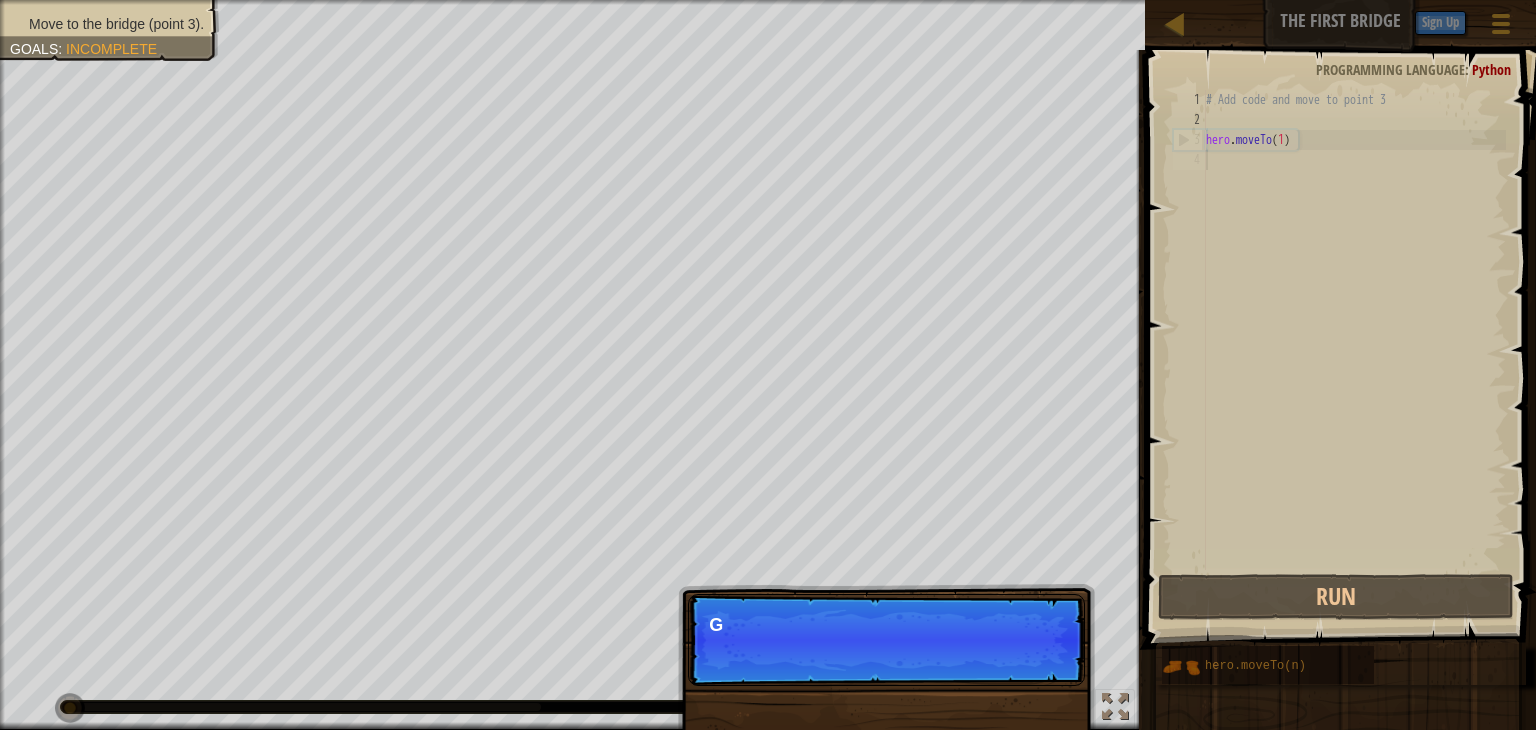 scroll, scrollTop: 9, scrollLeft: 0, axis: vertical 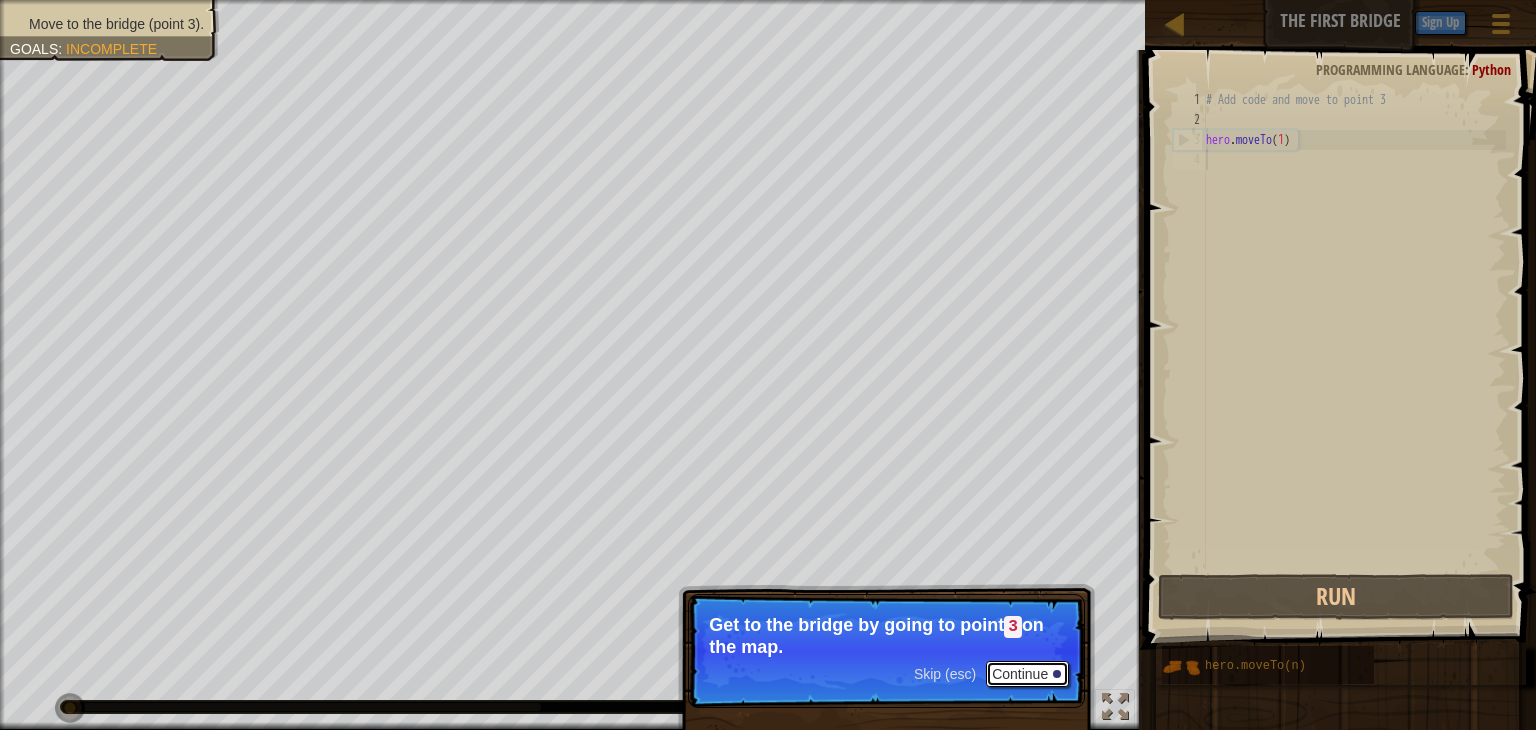 click on "Continue" at bounding box center [1027, 674] 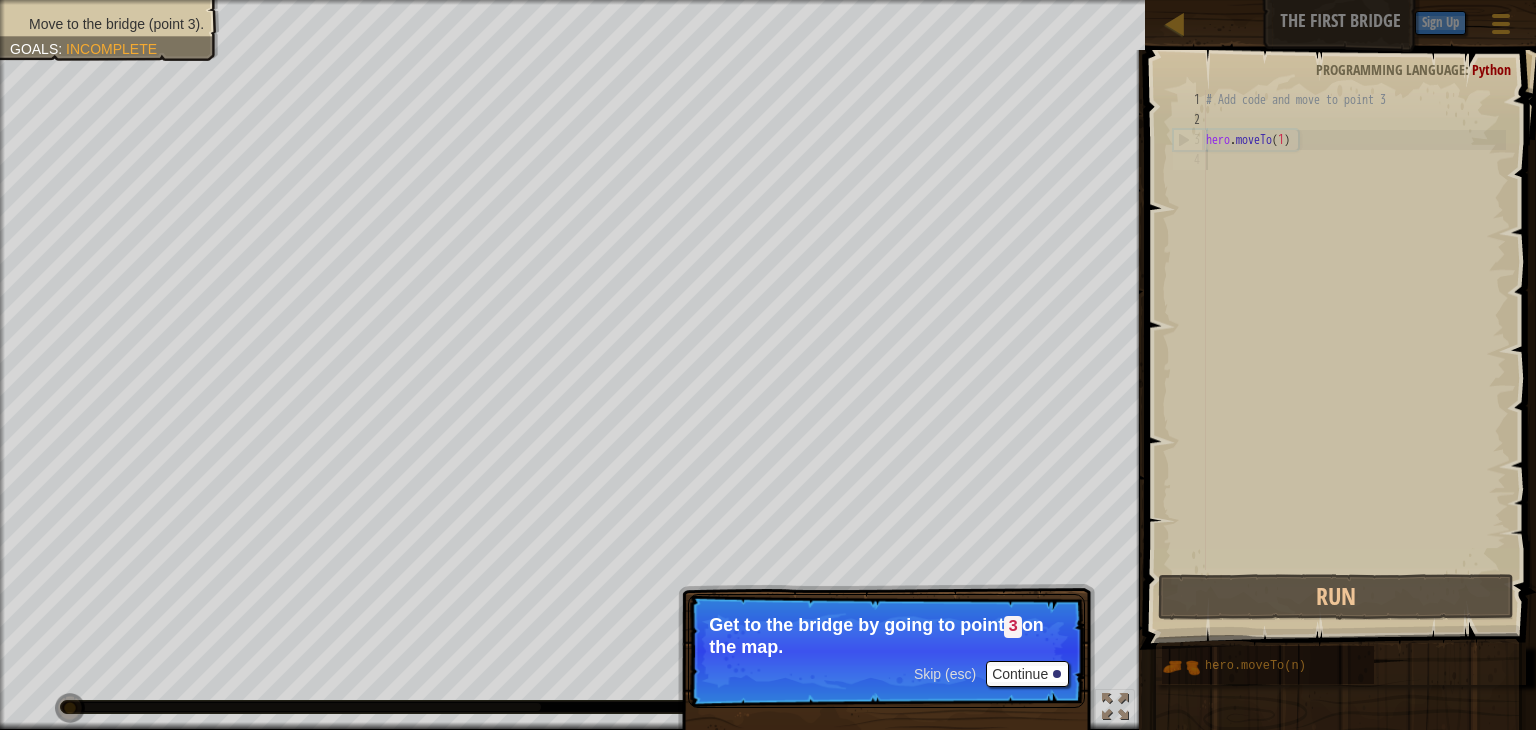 click on "Skip (esc) Continue  Get to the bridge by going to point  [NUMBER] on the map." at bounding box center (886, 742) 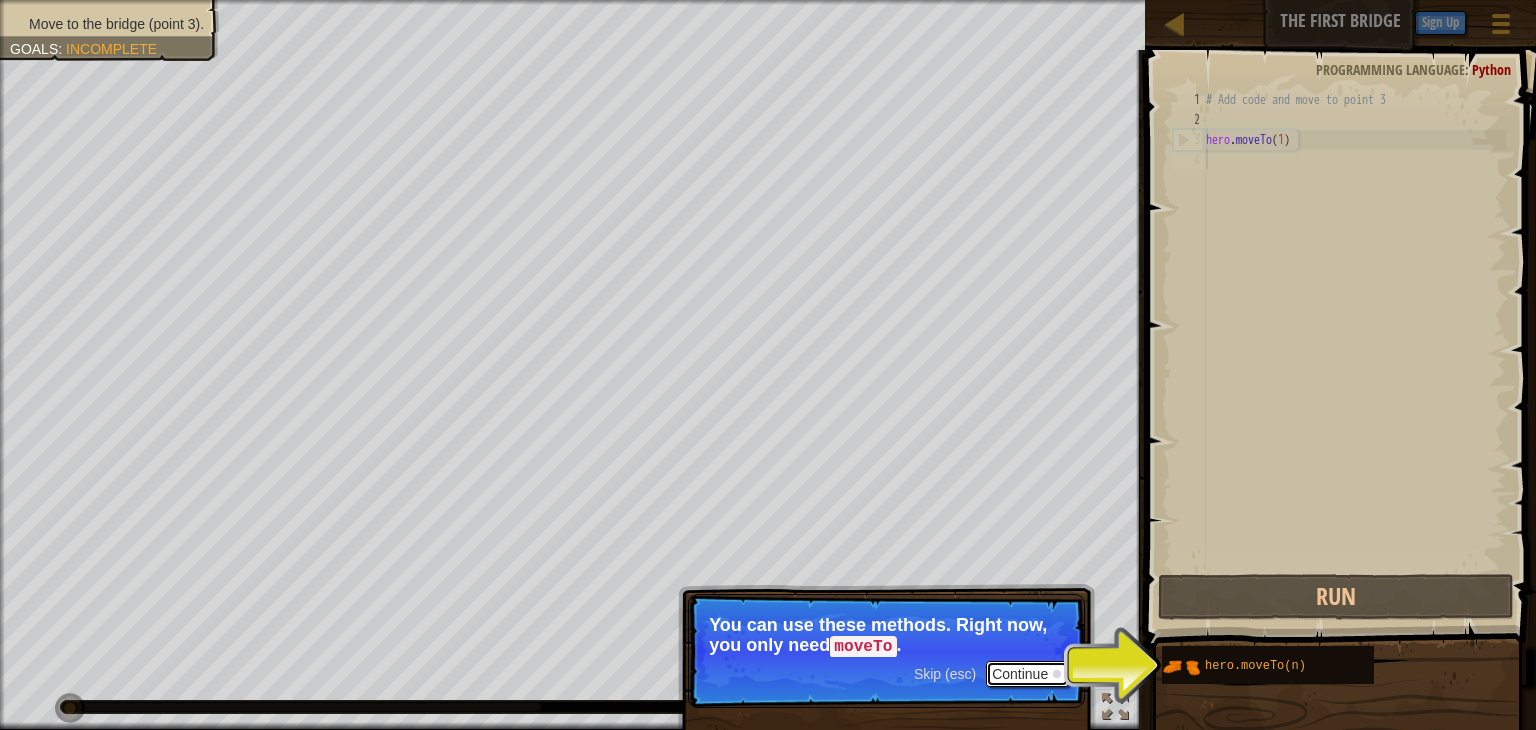 click on "Continue" at bounding box center (1027, 674) 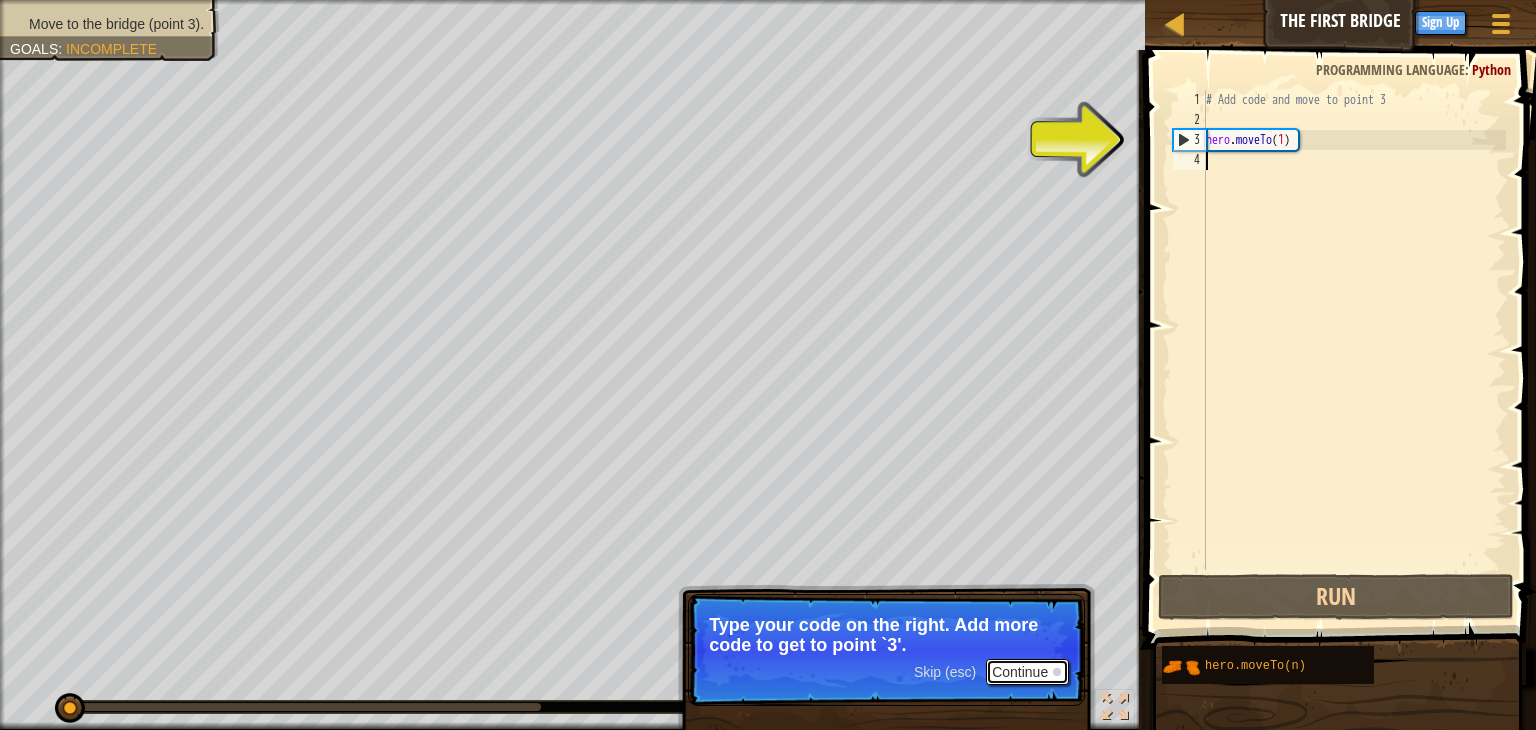 click on "Continue" at bounding box center (1027, 672) 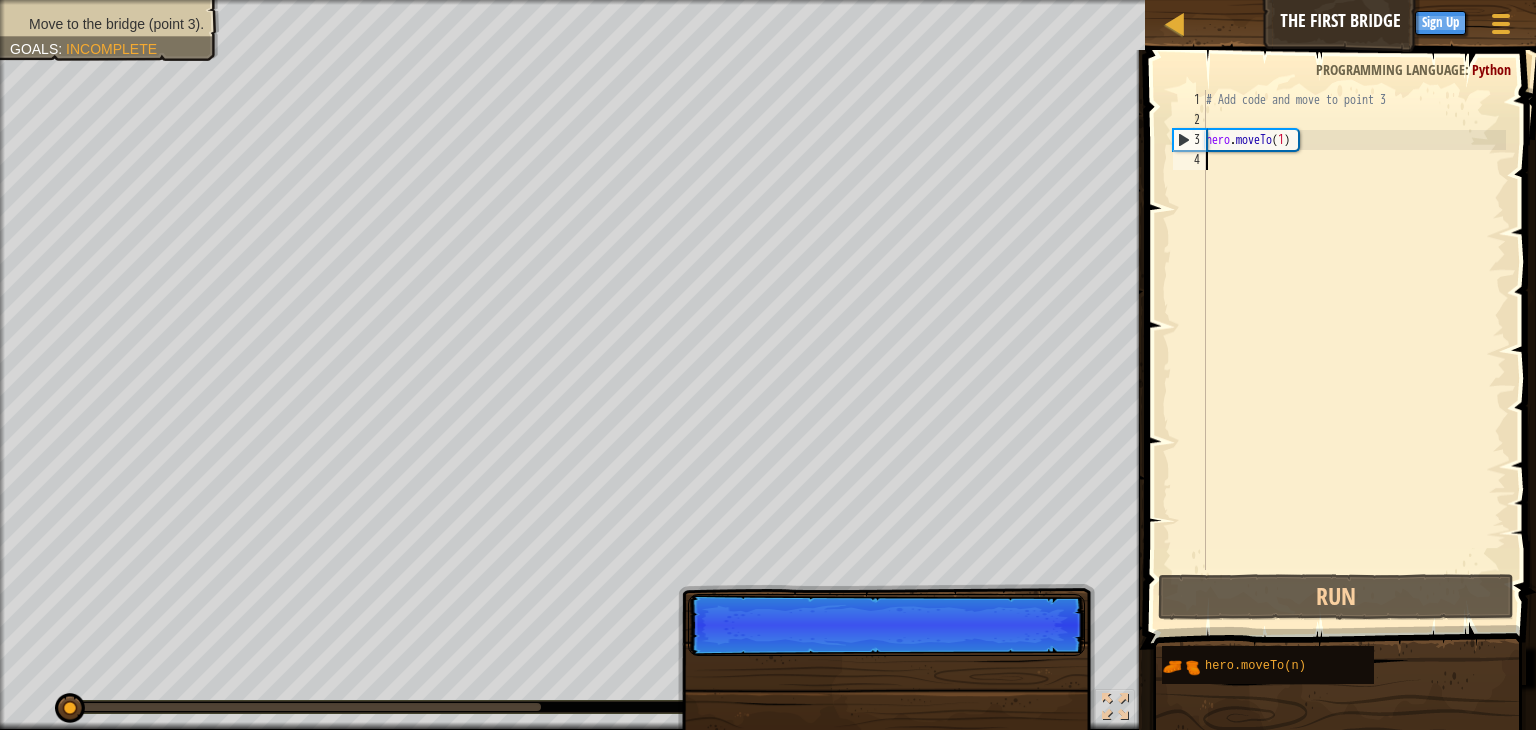 click on "Skip (esc) Continue" at bounding box center [886, 742] 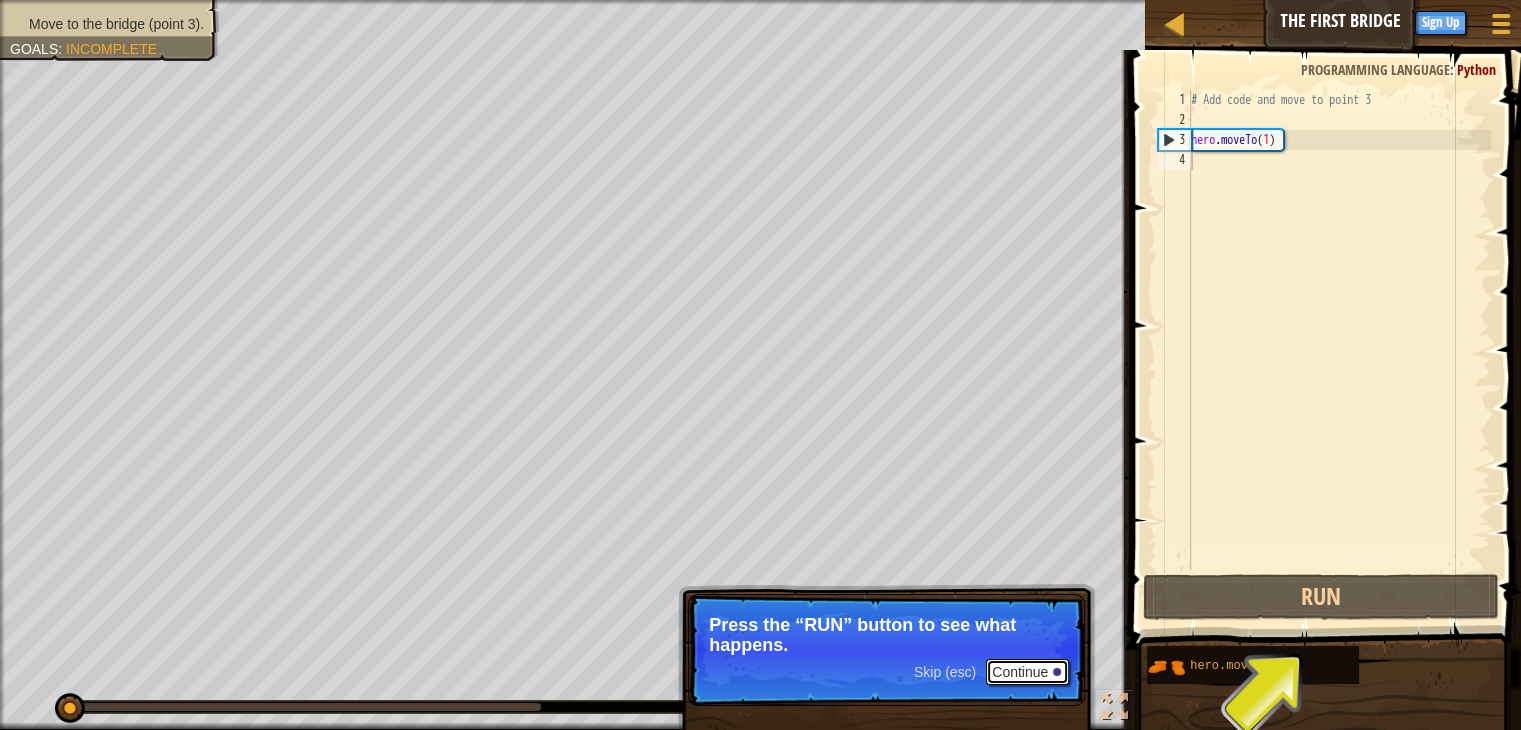 click on "Continue" at bounding box center [1027, 672] 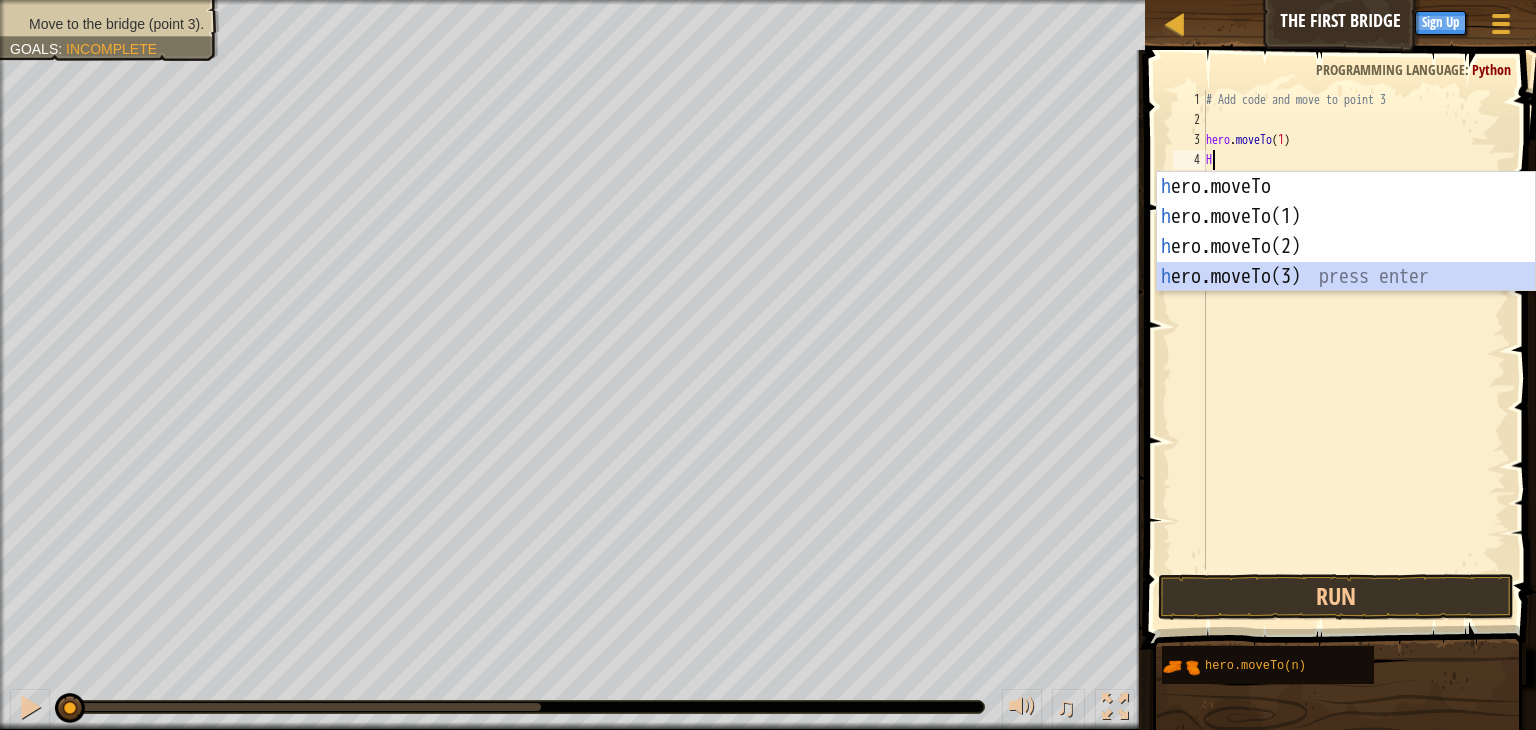 click on "h ero.moveTo press enter h ero.moveTo(1) press enter h ero.moveTo(2) press enter h ero.moveTo(3) press enter" at bounding box center (1346, 262) 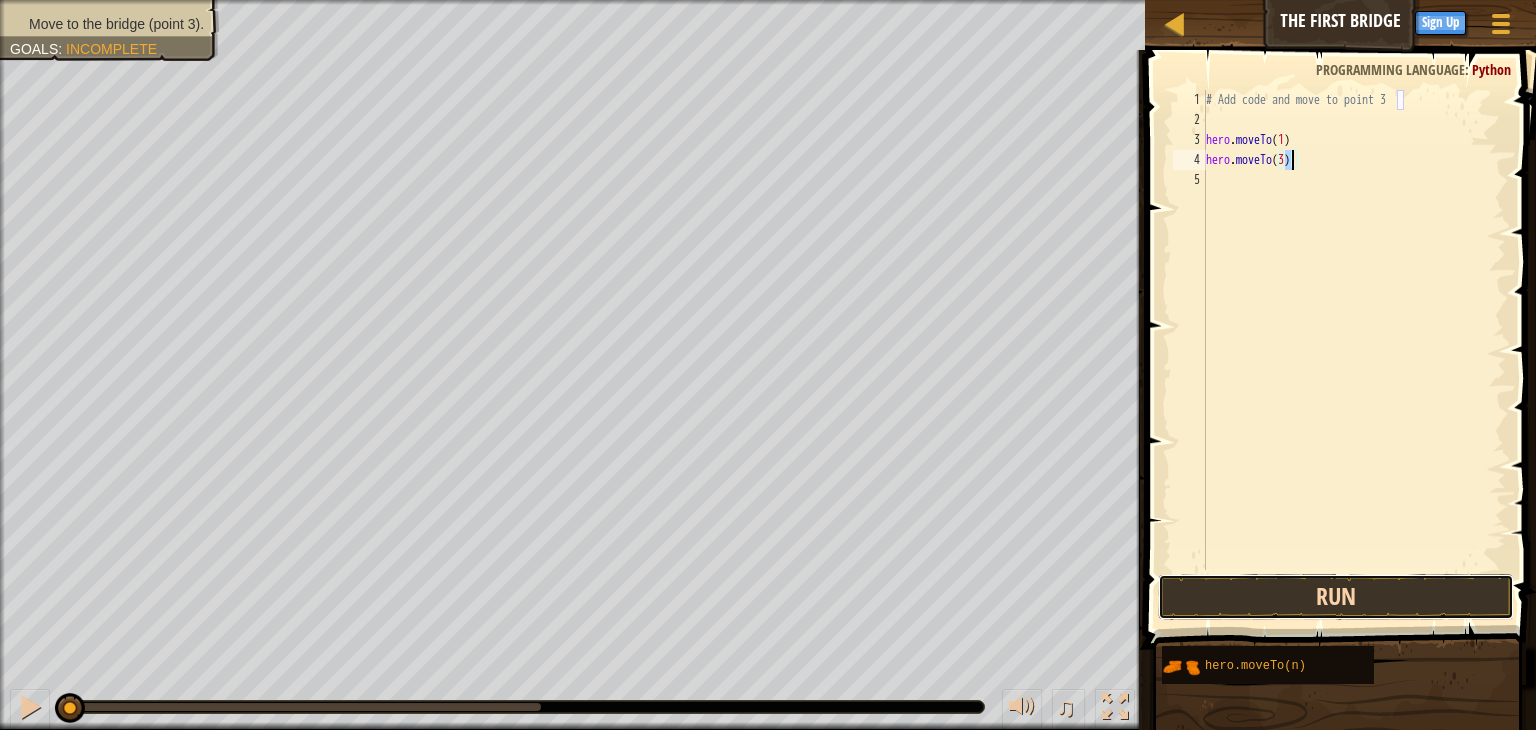 click on "Run" at bounding box center [1336, 597] 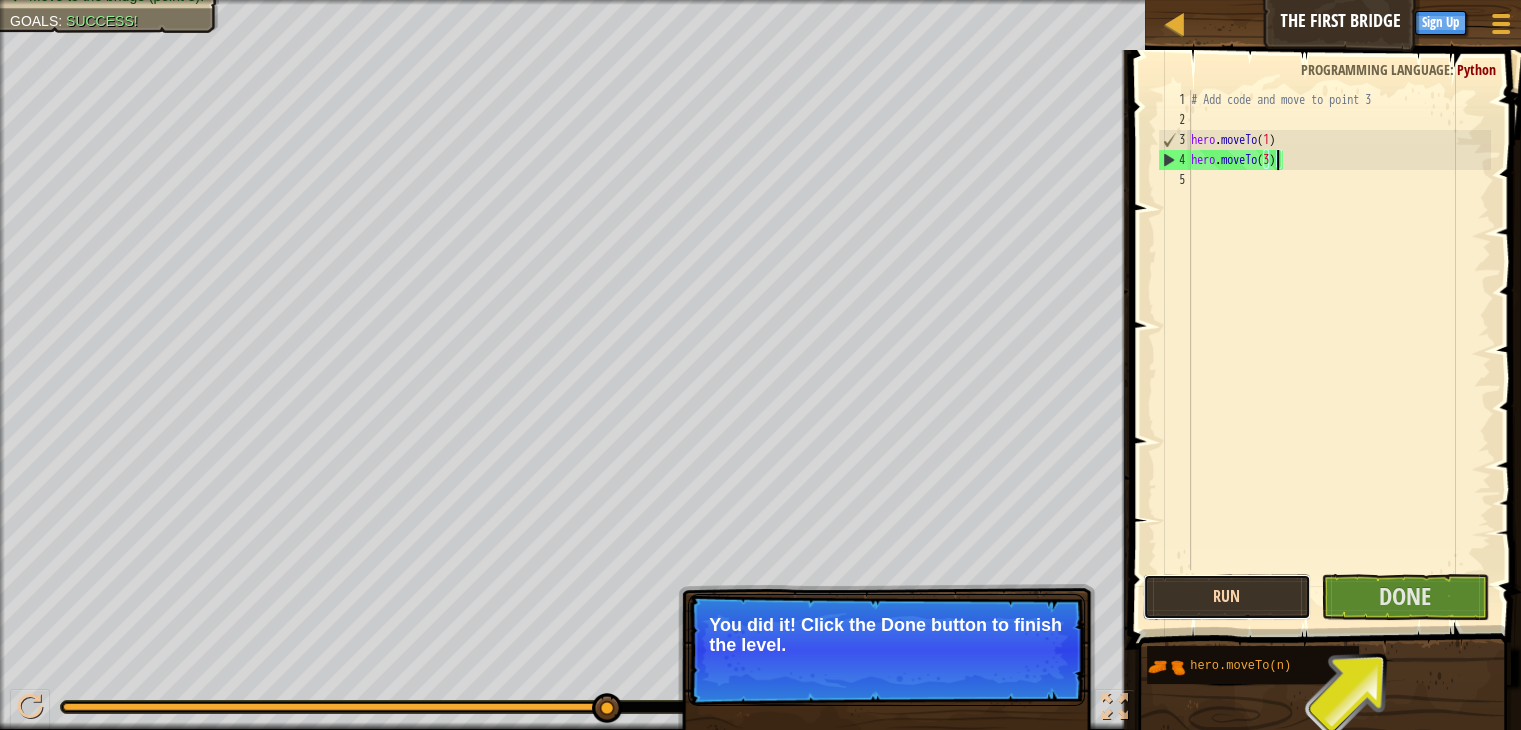 click on "Run" at bounding box center [1227, 597] 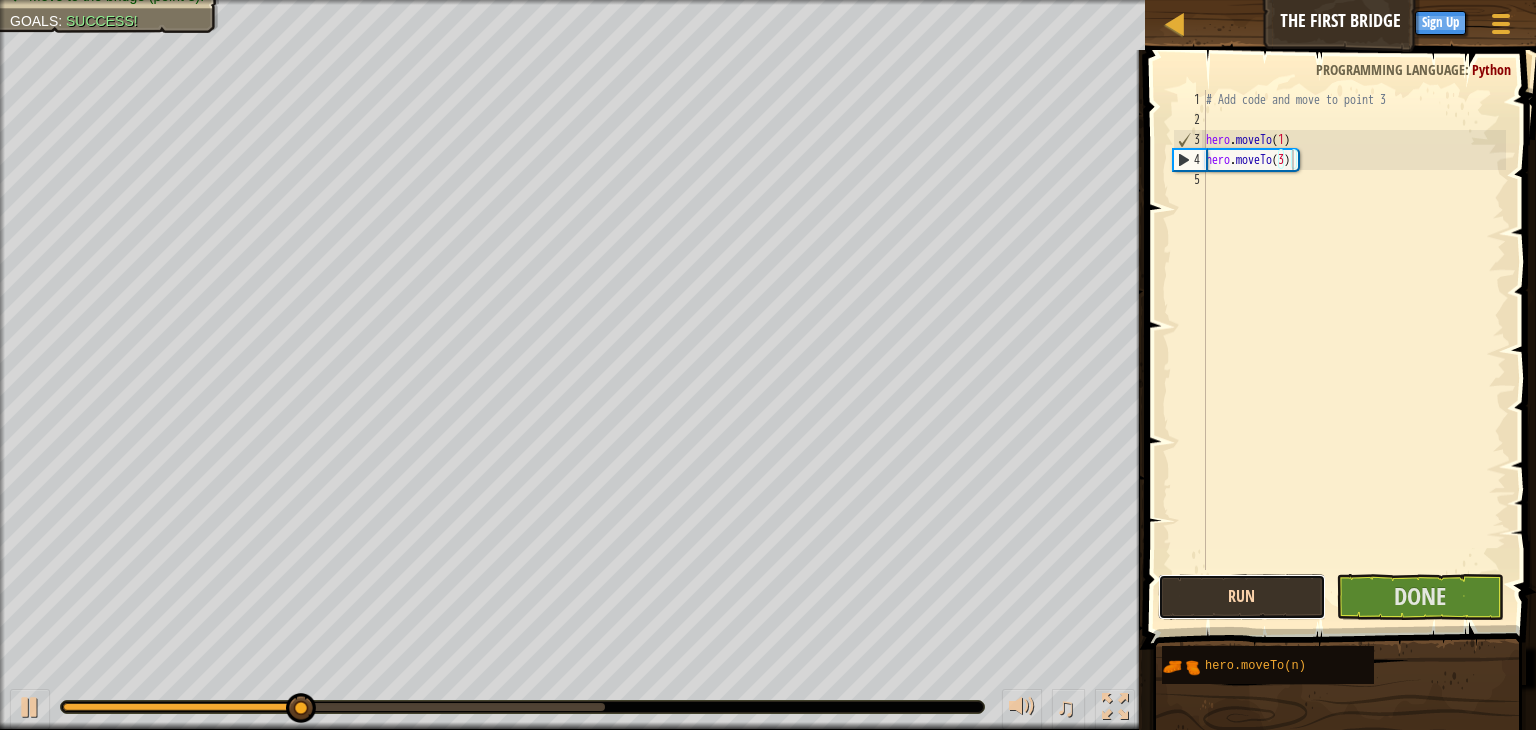click on "Run" at bounding box center (1242, 597) 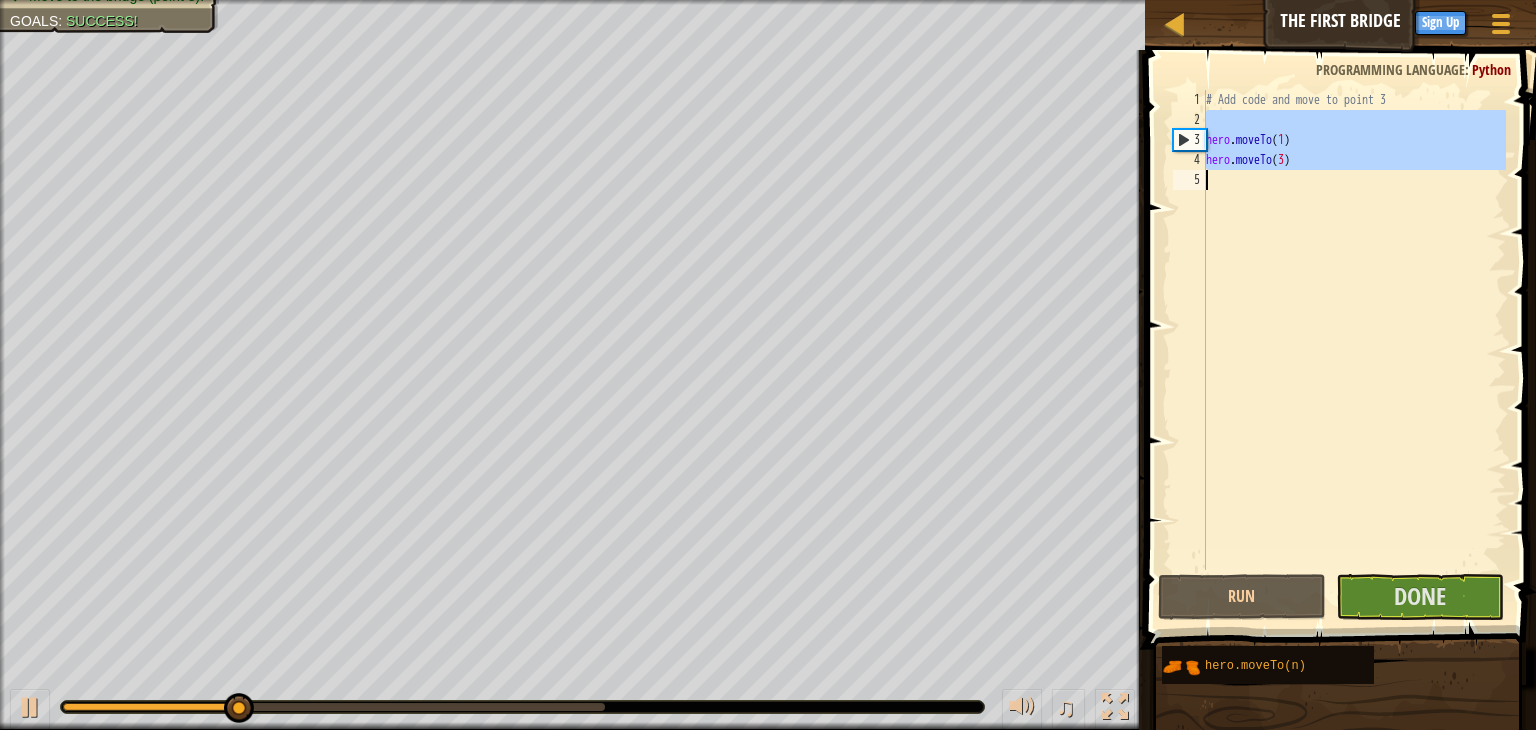 drag, startPoint x: 1493, startPoint y: 112, endPoint x: 1180, endPoint y: 443, distance: 455.5546 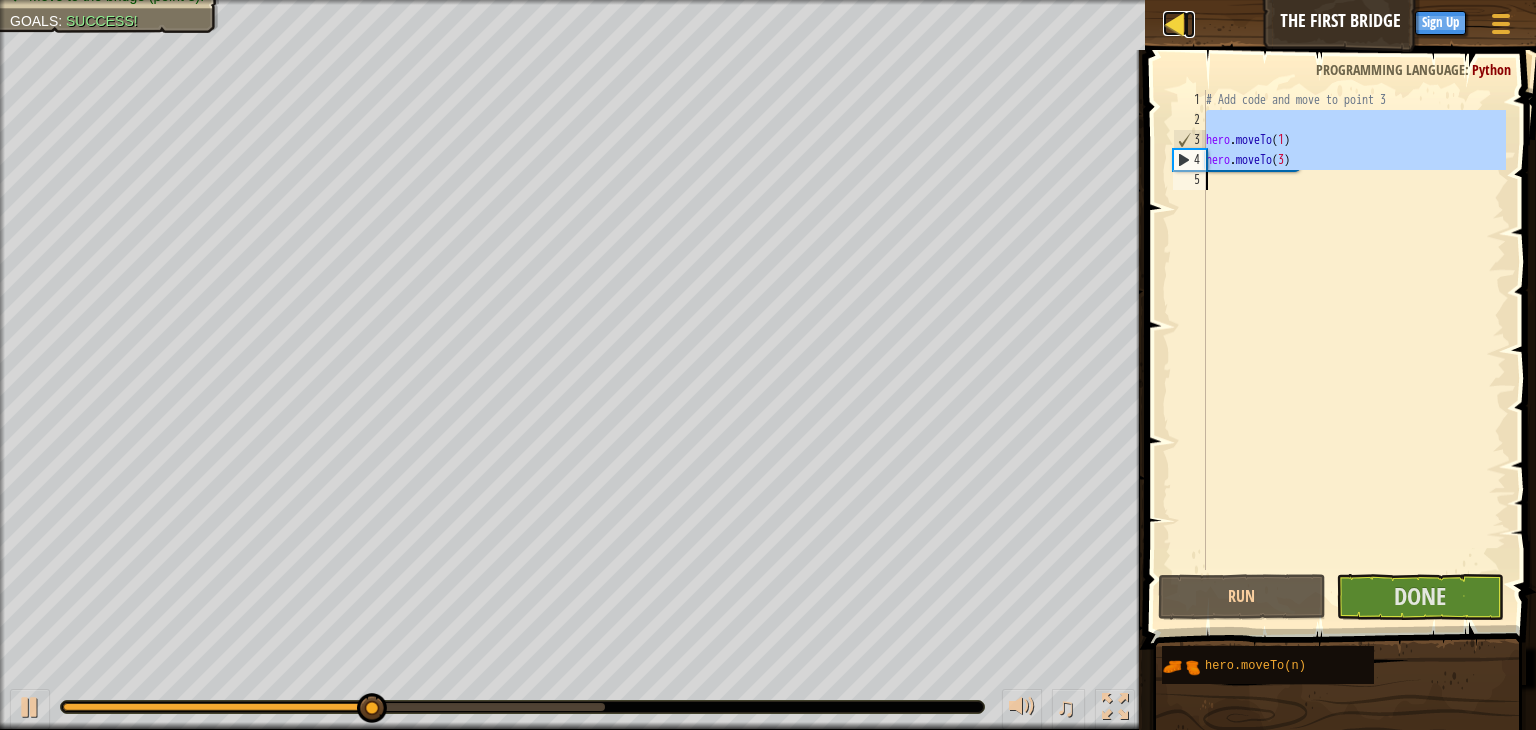 click at bounding box center (1175, 23) 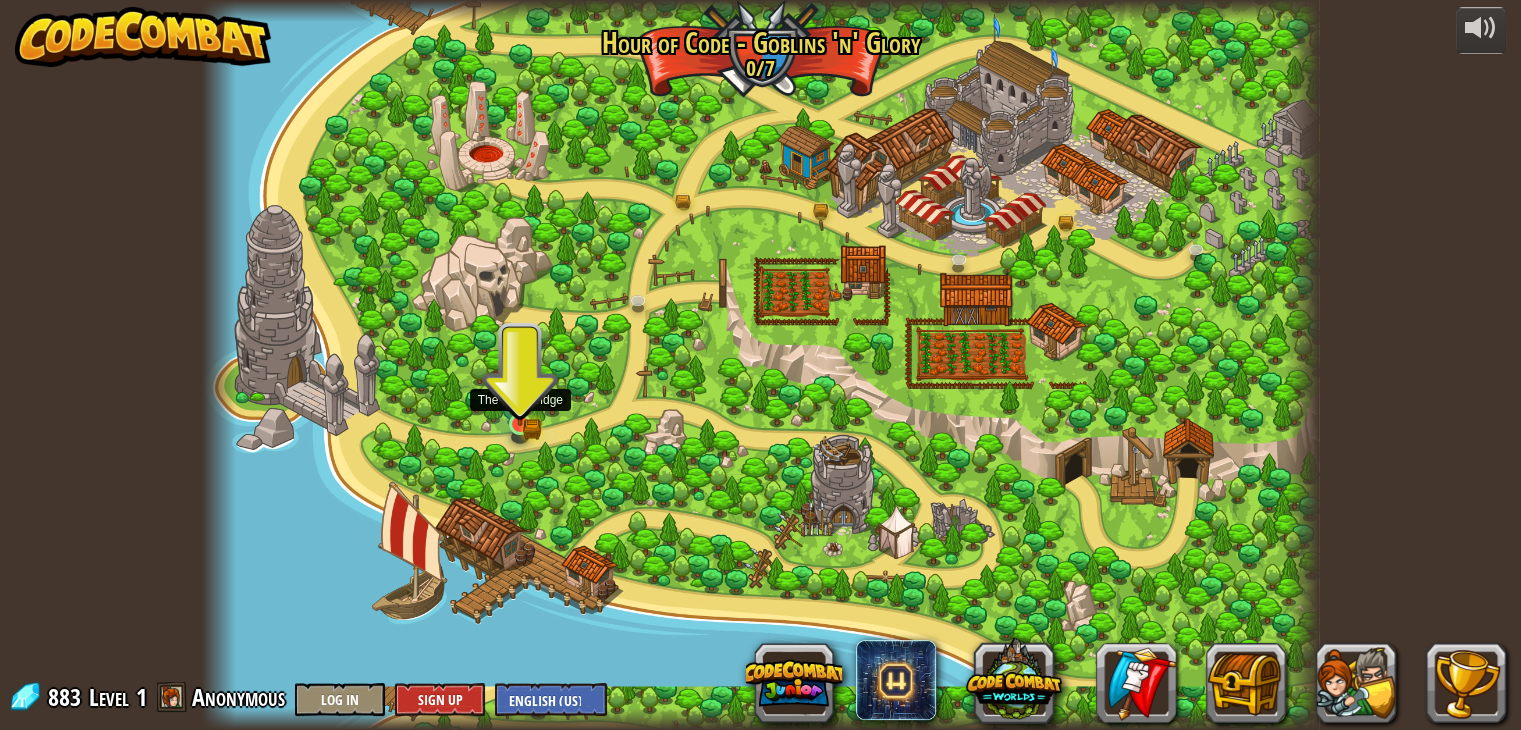 click at bounding box center [520, 395] 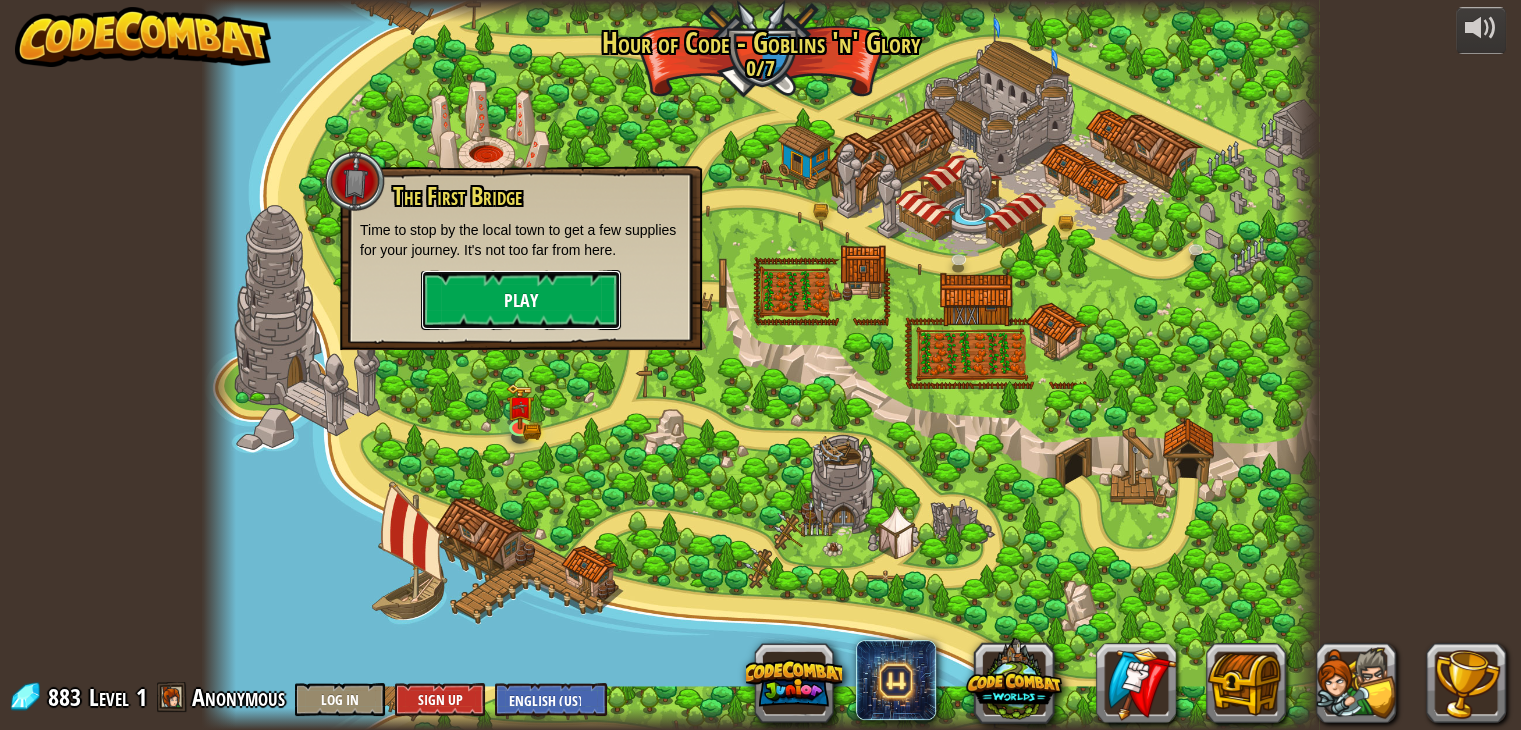 click on "Play" at bounding box center [521, 300] 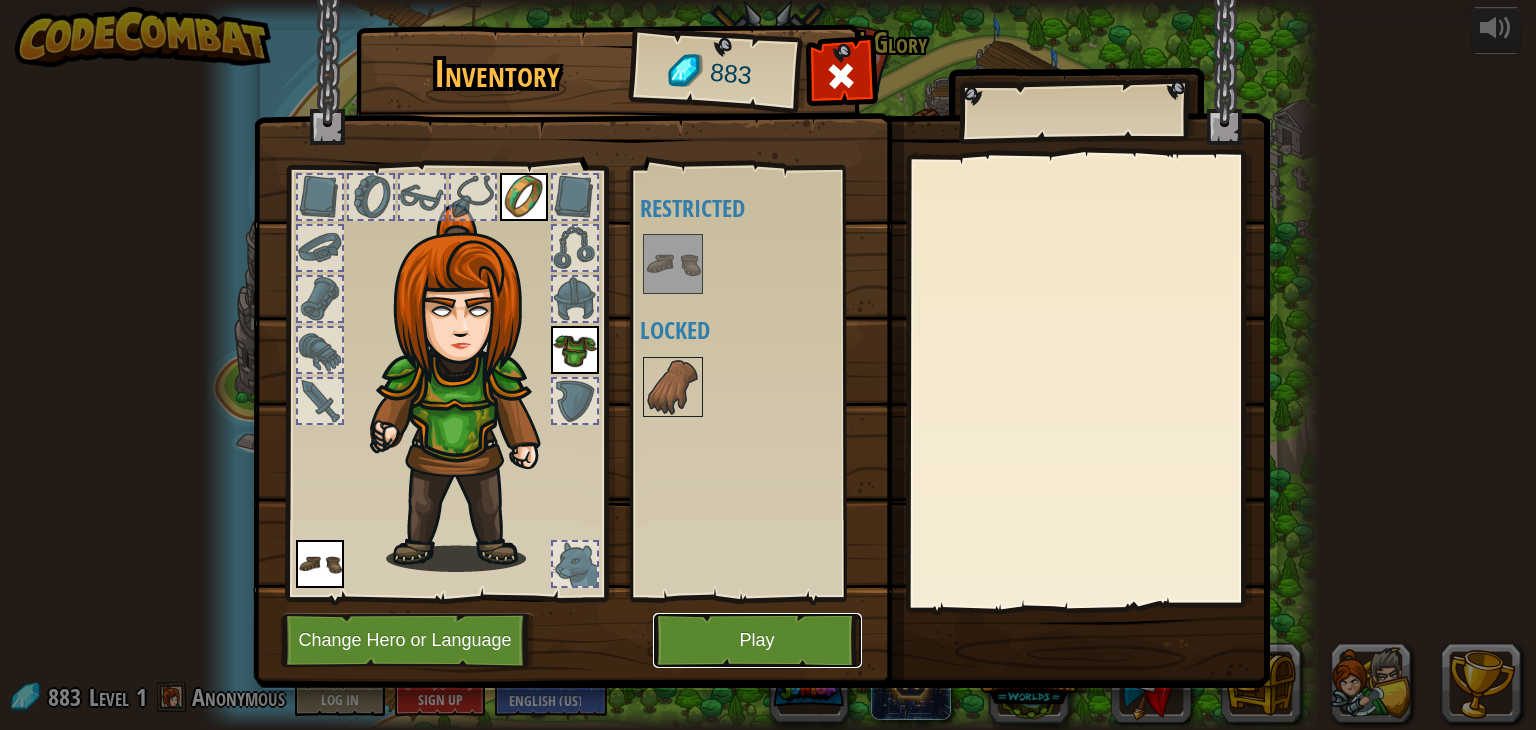 click on "Play" at bounding box center (757, 640) 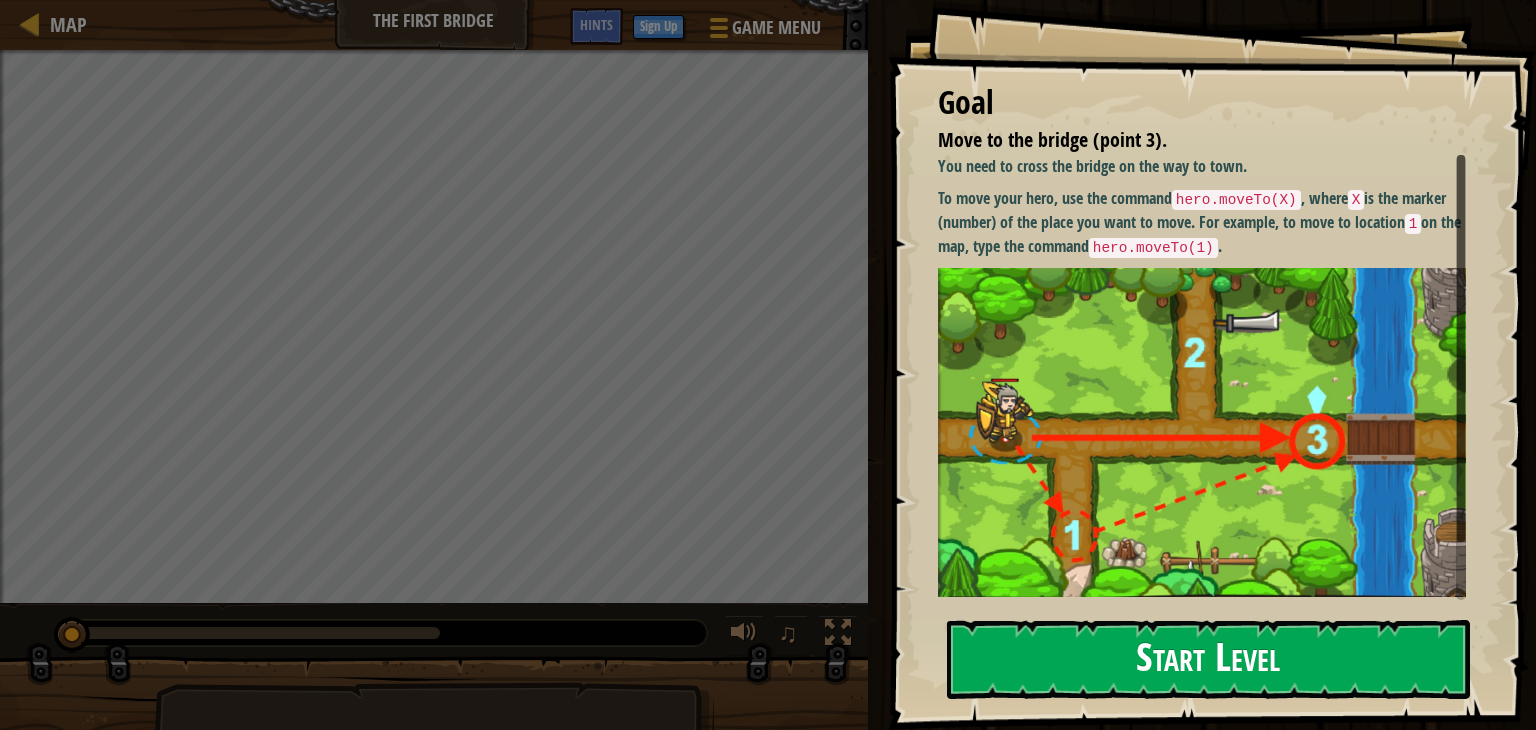 click on "Start Level" at bounding box center [1208, 659] 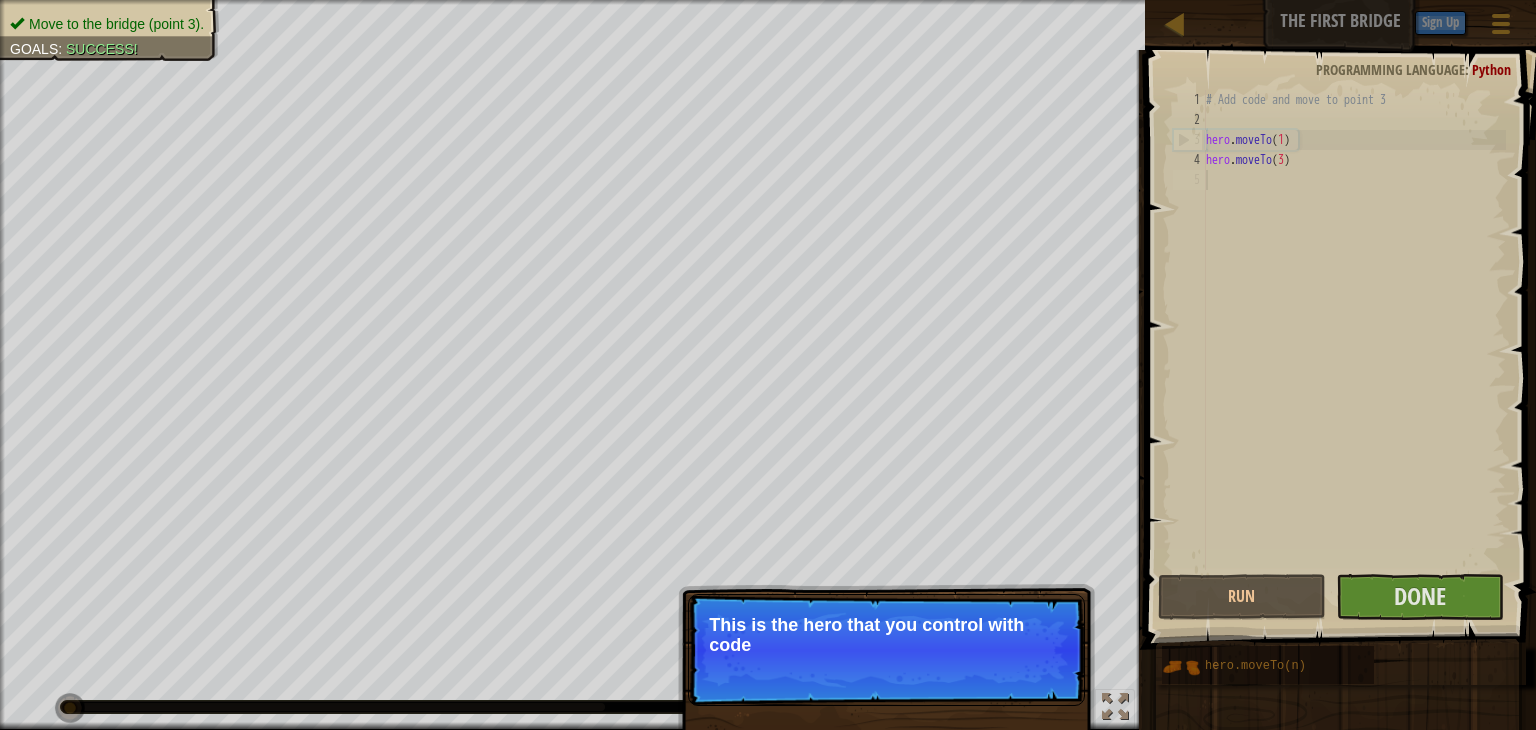 click on "# Add code and move to point 3 hero . moveTo ( [NUMBER] ) hero . moveTo ( [NUMBER] )" at bounding box center (1354, 350) 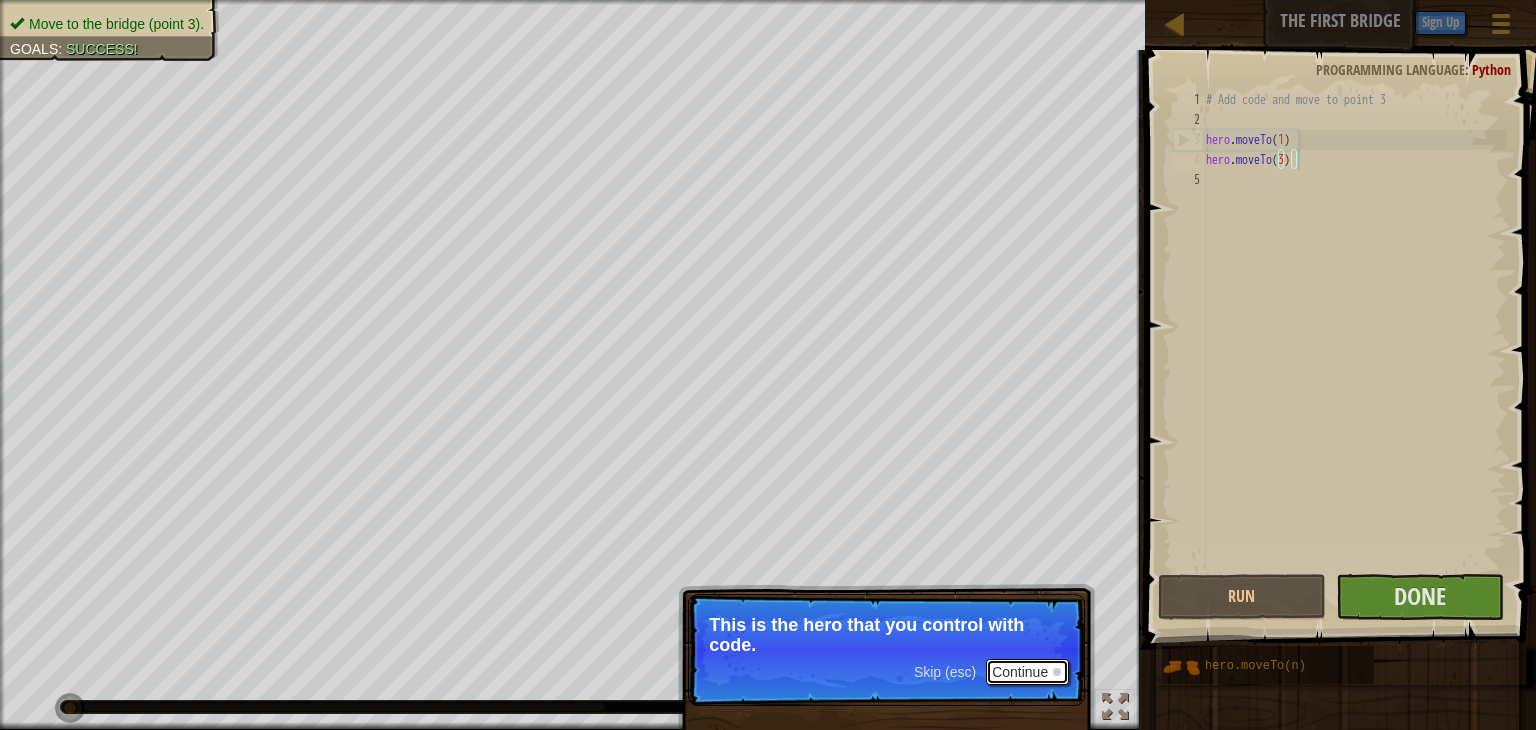 click on "Continue" at bounding box center (1027, 672) 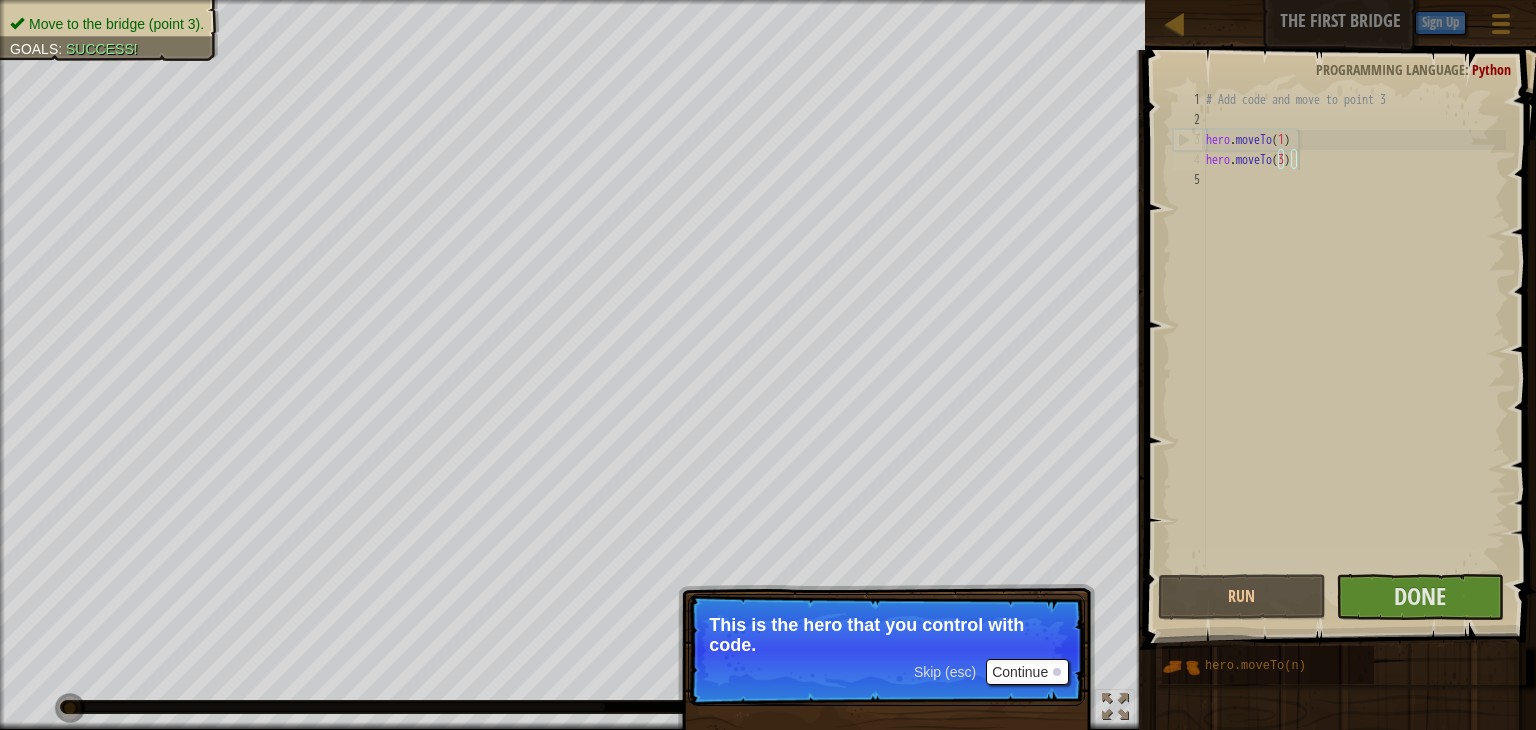 scroll, scrollTop: 9, scrollLeft: 6, axis: both 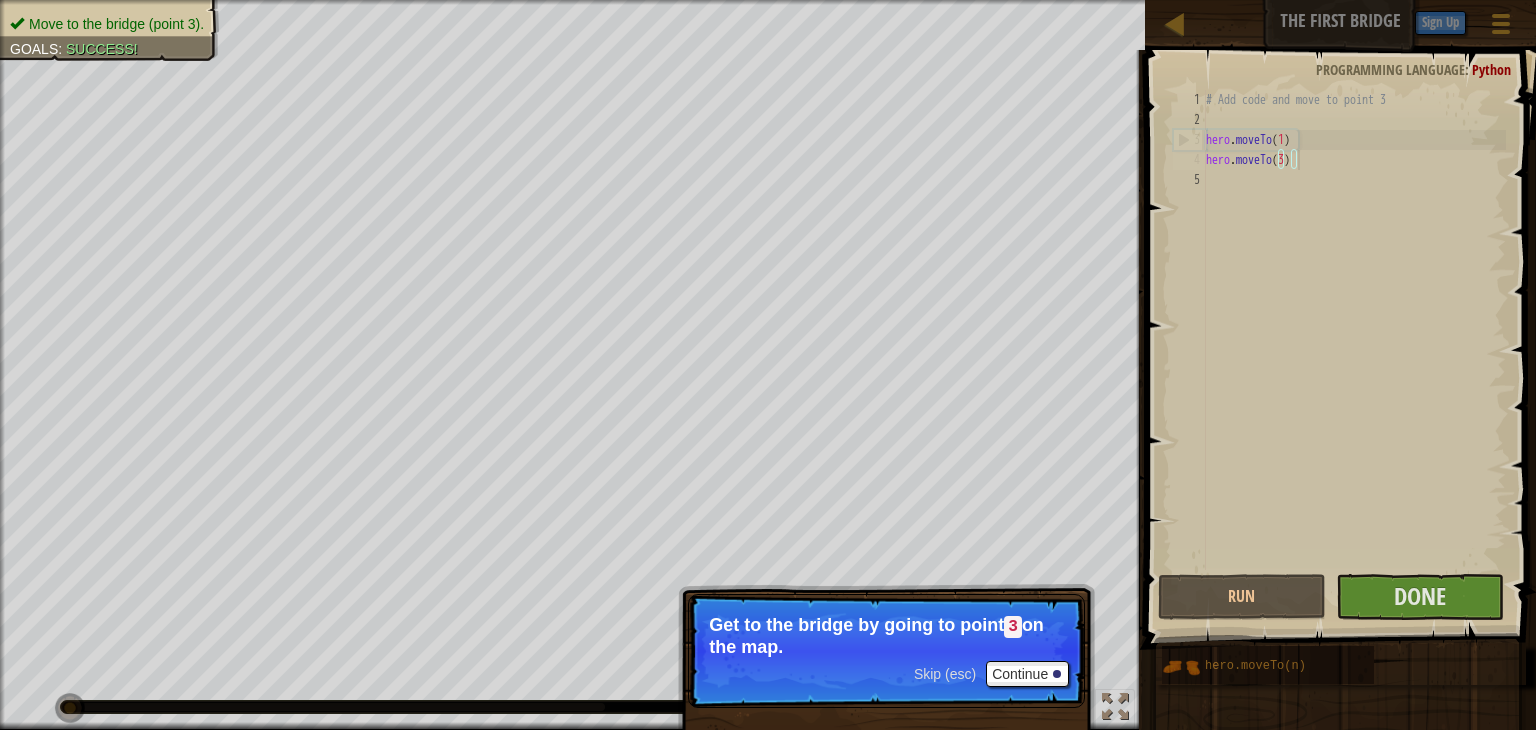 click on "Skip (esc) Continue  Get to the bridge by going to point  [NUMBER] on the map." at bounding box center [886, 651] 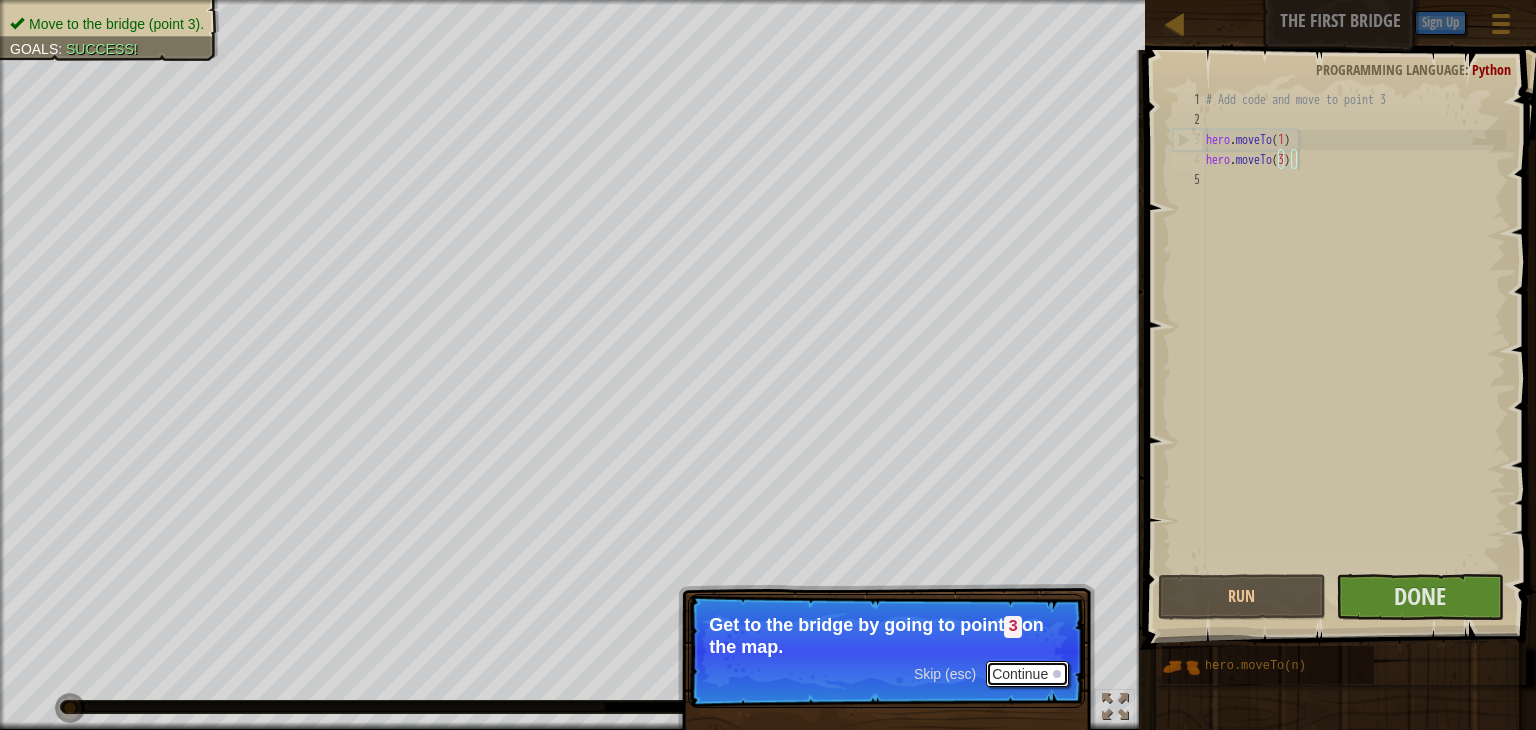 click on "Continue" at bounding box center (1027, 674) 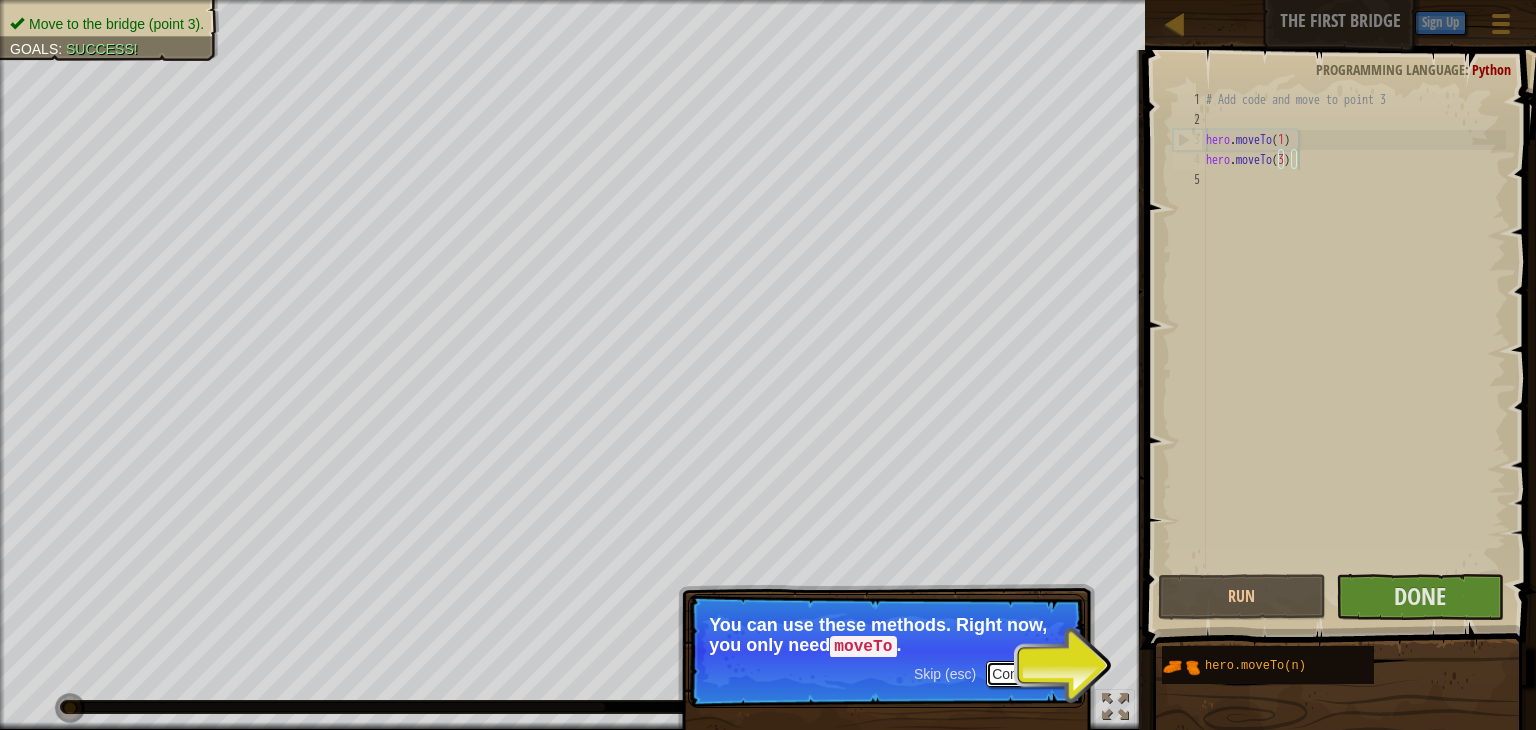 click on "Continue" at bounding box center (1027, 674) 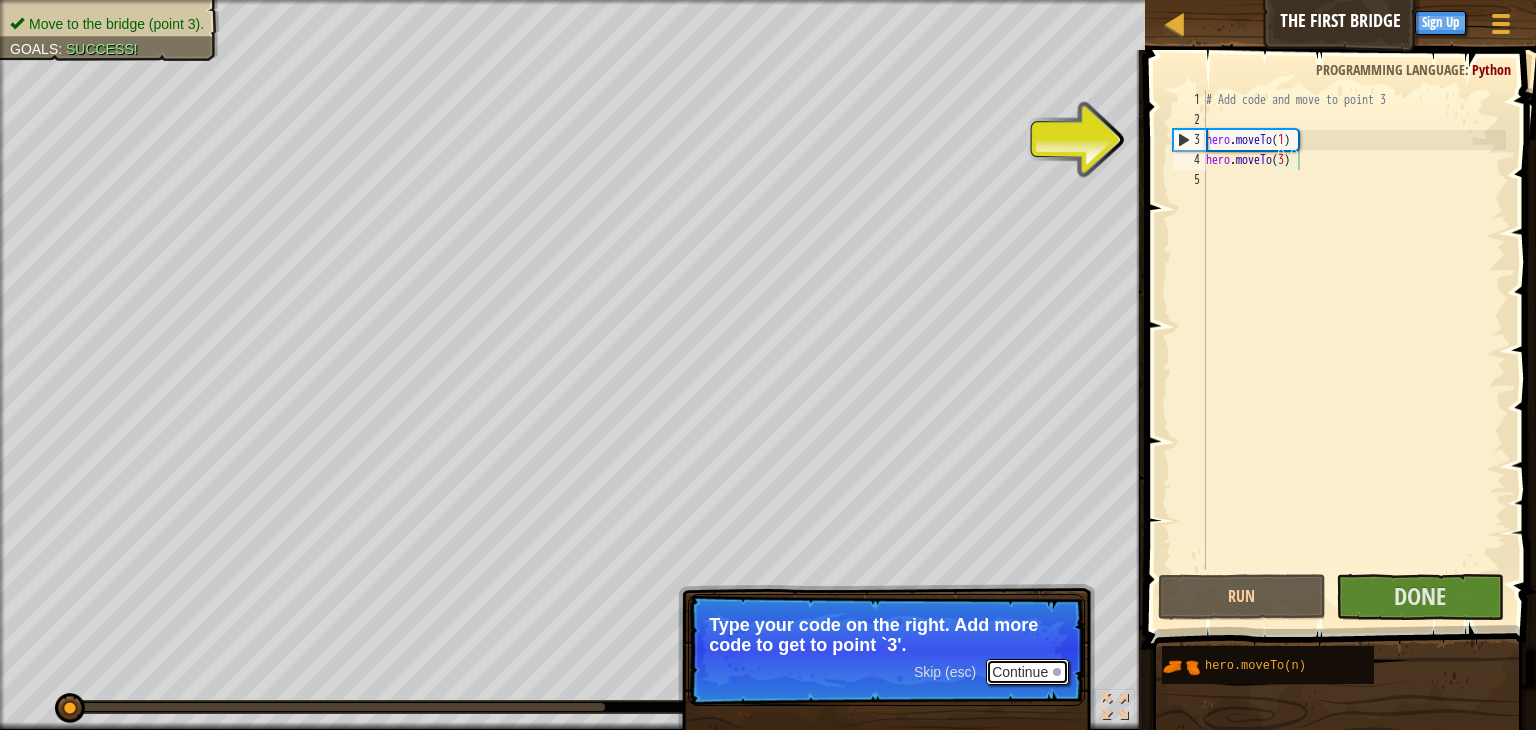 click on "Continue" at bounding box center (1027, 672) 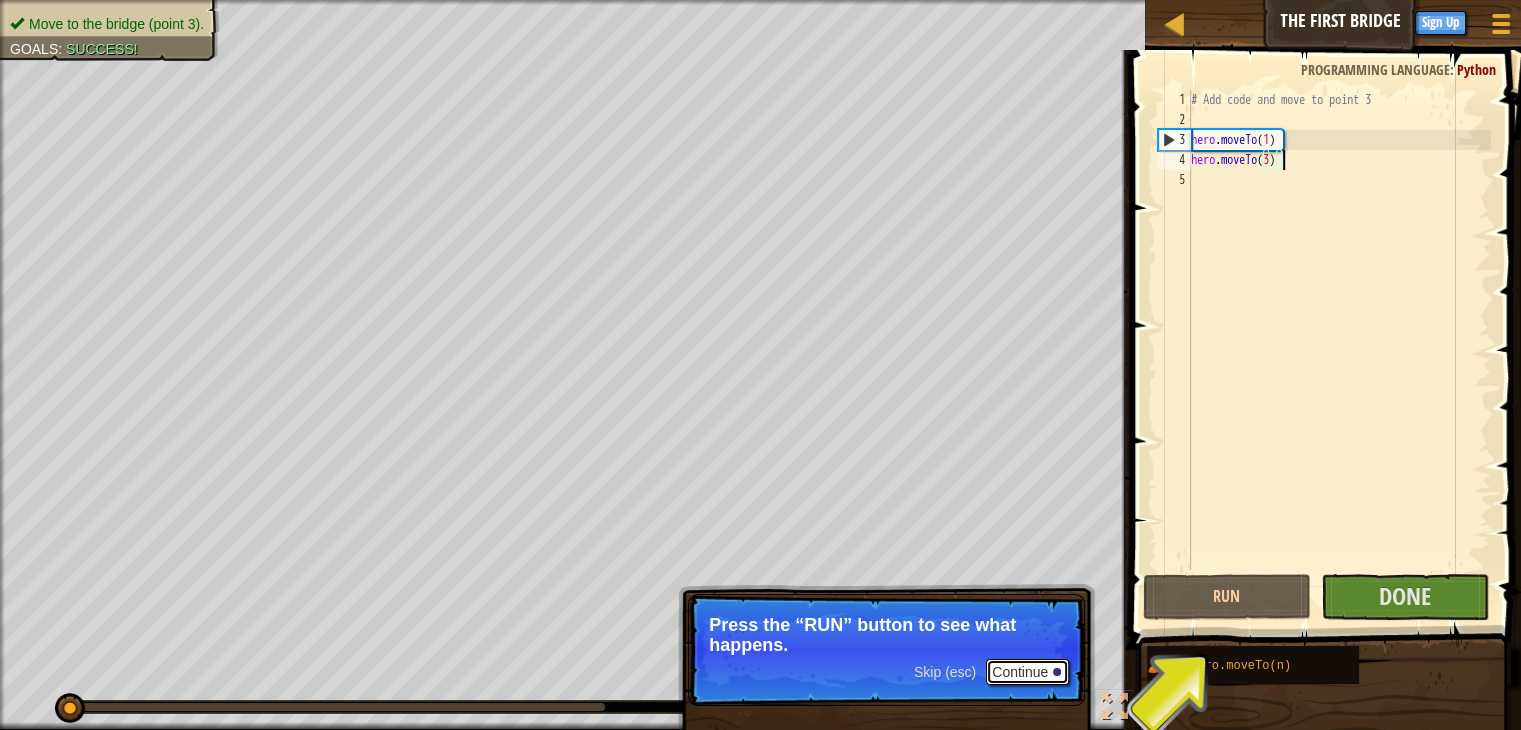click on "Continue" at bounding box center [1027, 672] 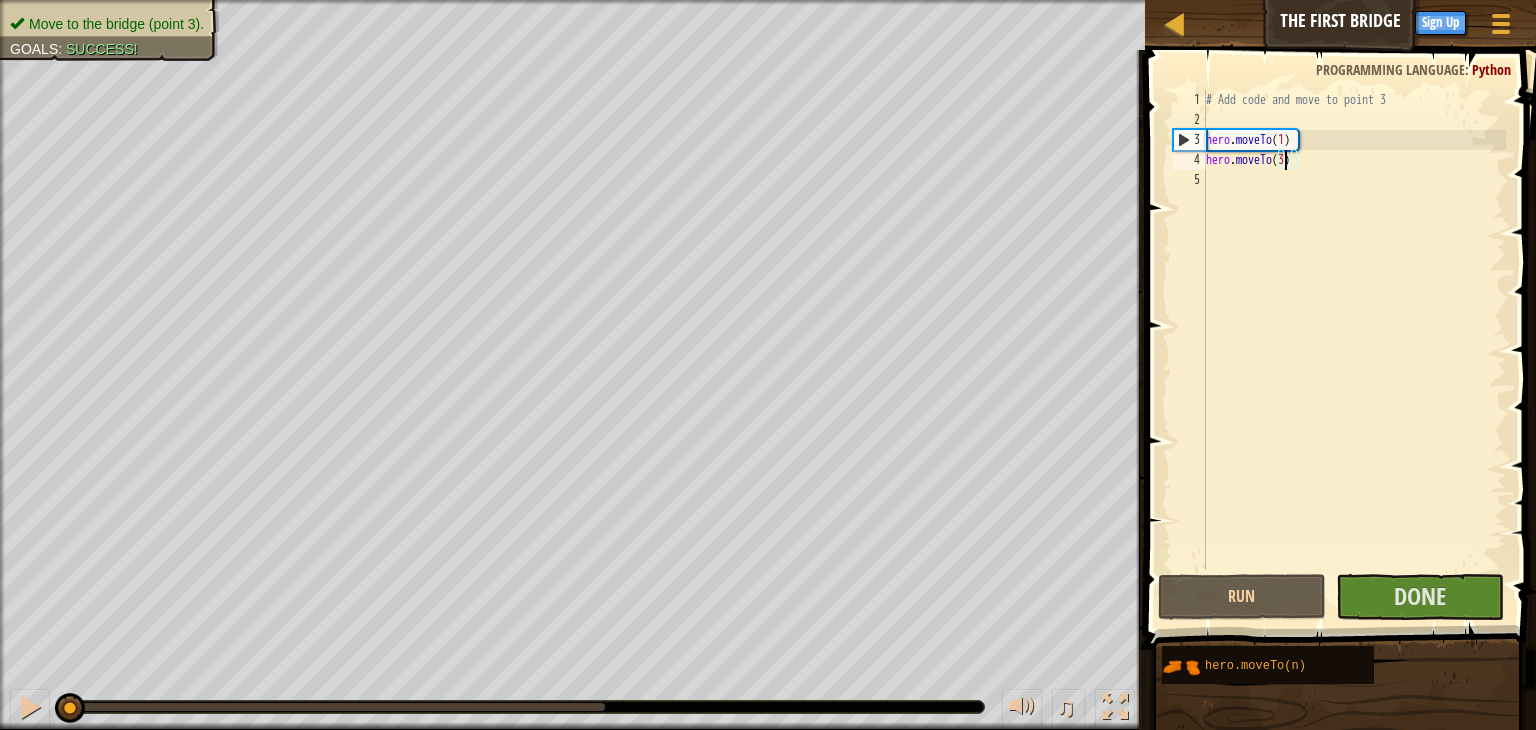 click on "# Add code and move to point 3 hero . moveTo ( [NUMBER] ) hero . moveTo ( [NUMBER] )" at bounding box center [1354, 350] 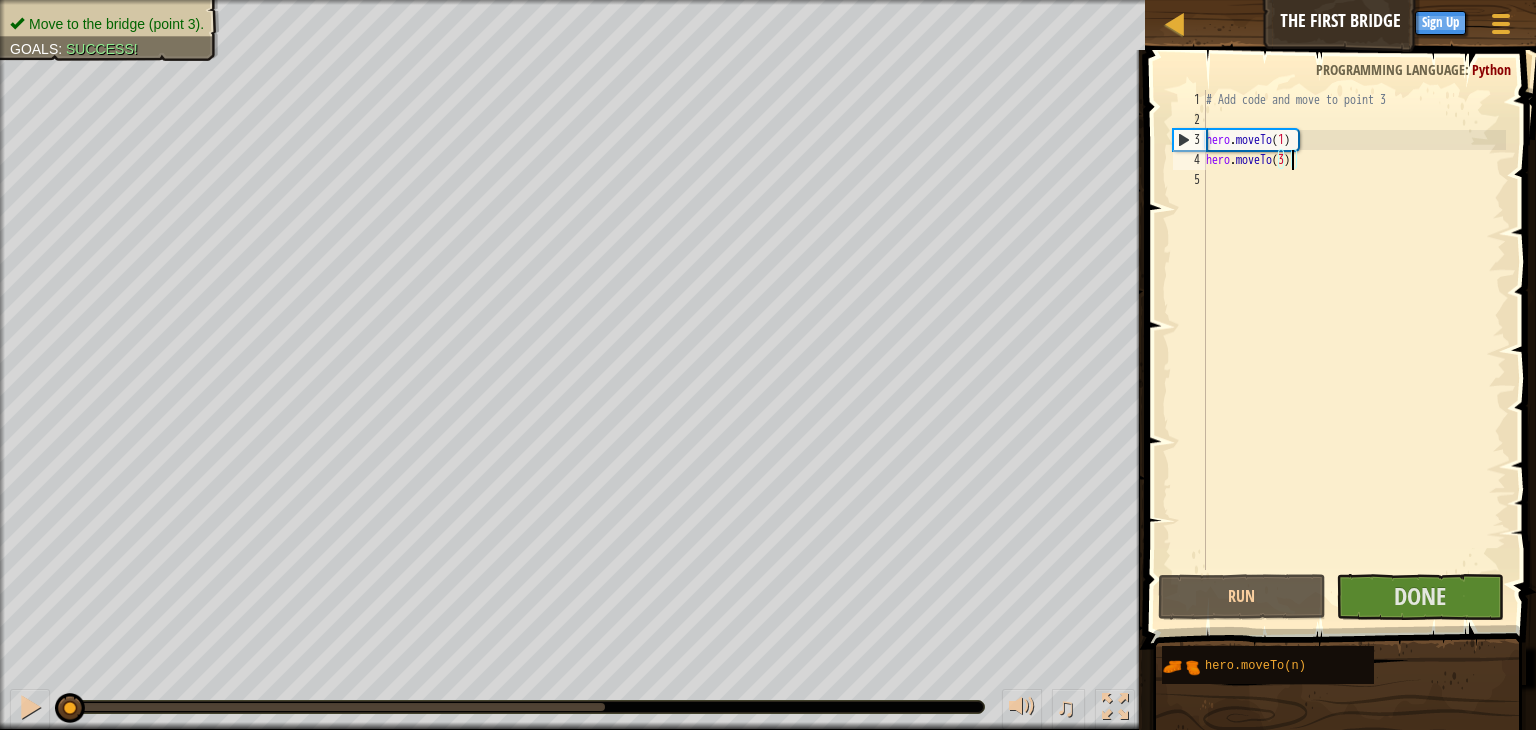 click on "# Add code and move to point 3 hero . moveTo ( [NUMBER] ) hero . moveTo ( [NUMBER] )" at bounding box center (1354, 350) 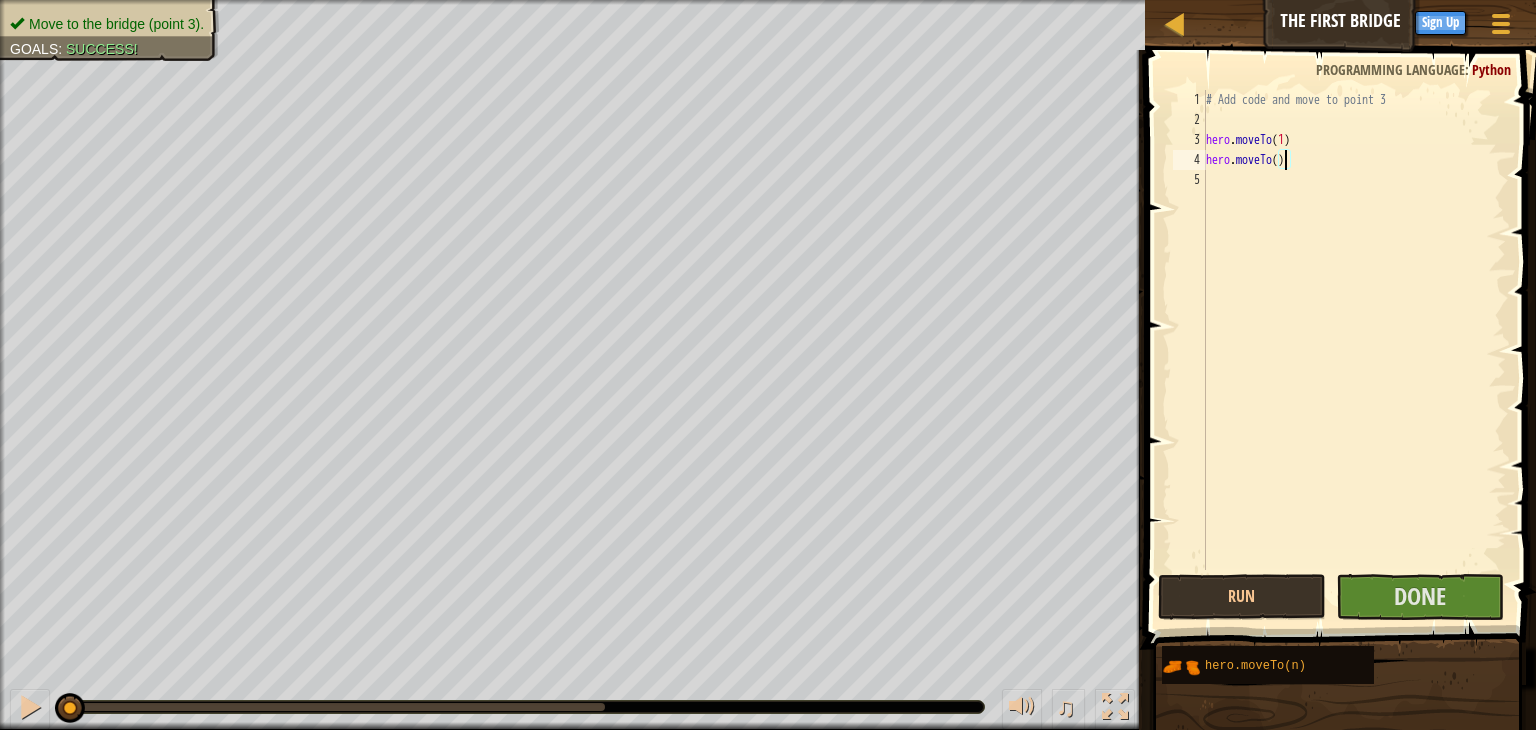 type on "hero.moveTo(2)" 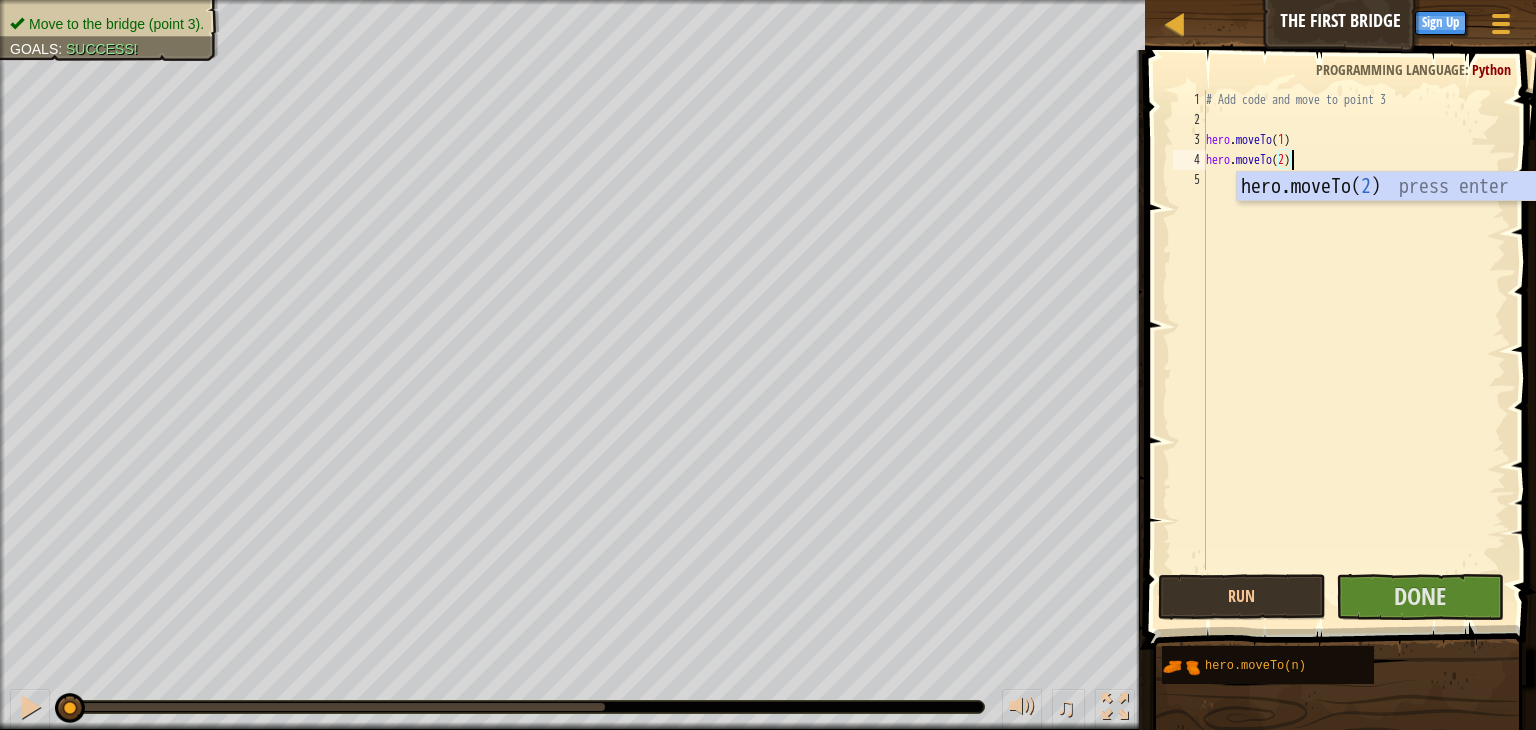 scroll, scrollTop: 9, scrollLeft: 6, axis: both 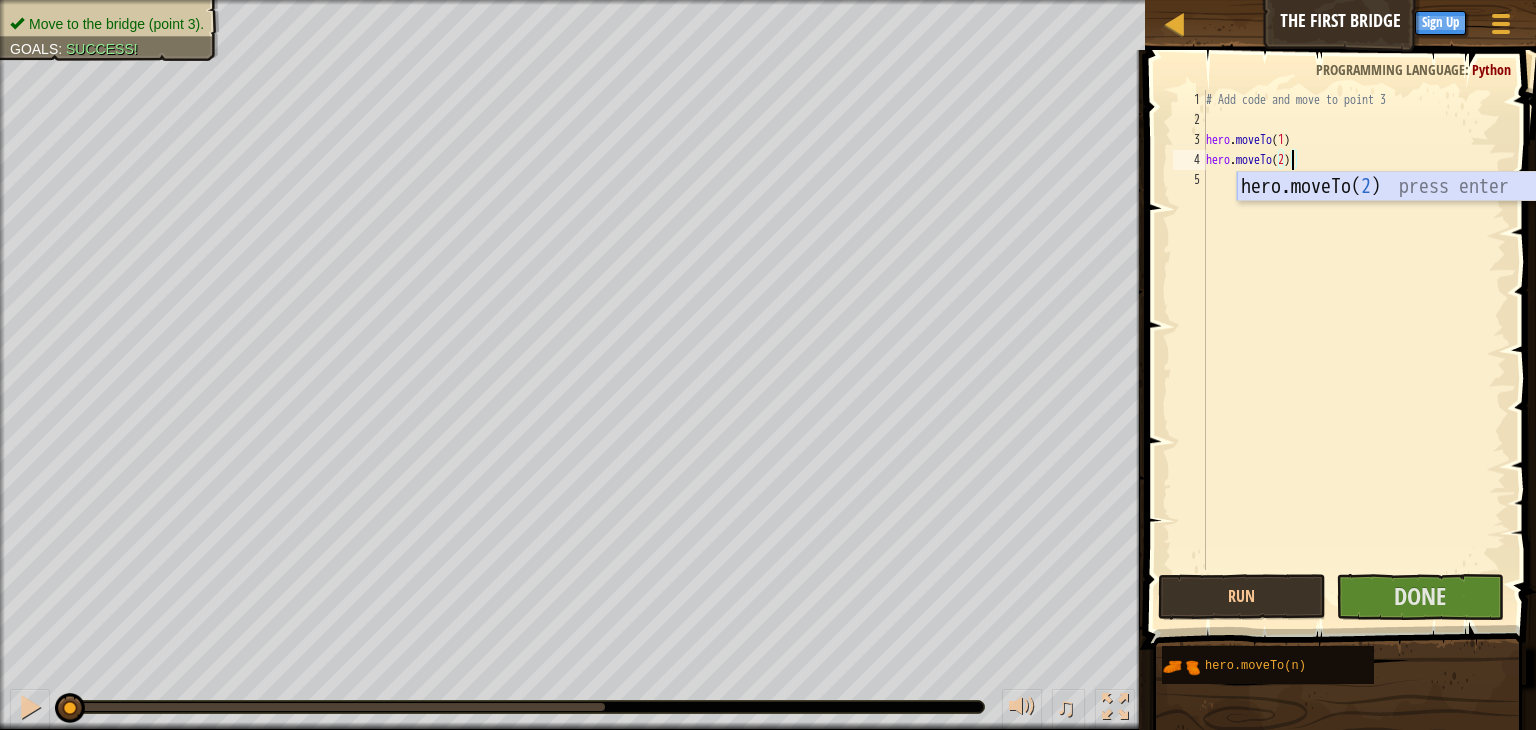 click on "hero.moveTo( [NUMBER] ) press enter" at bounding box center (1426, 217) 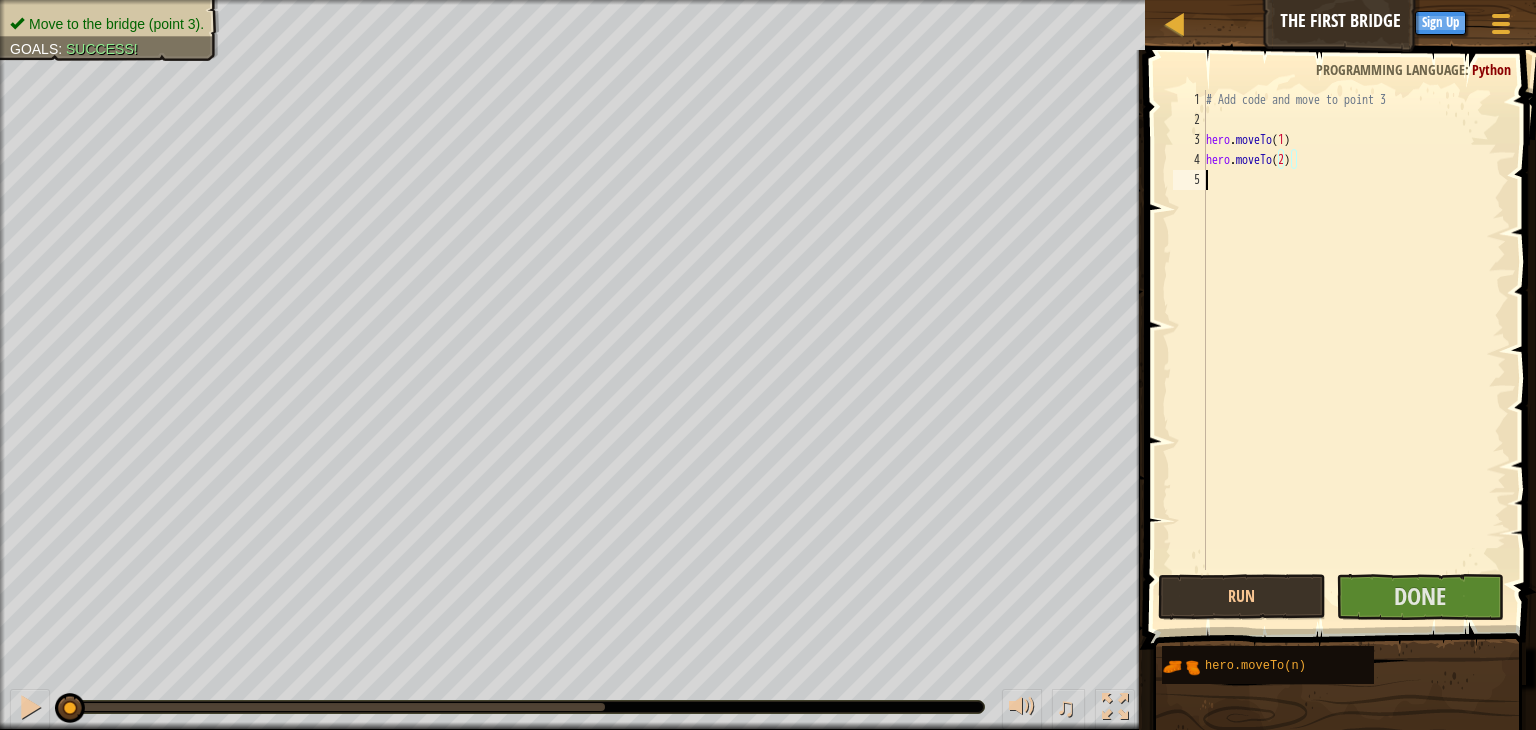 click on "# Add code and move to point 3 hero . moveTo ( 1 ) hero . moveTo ( 2 )" at bounding box center (1354, 350) 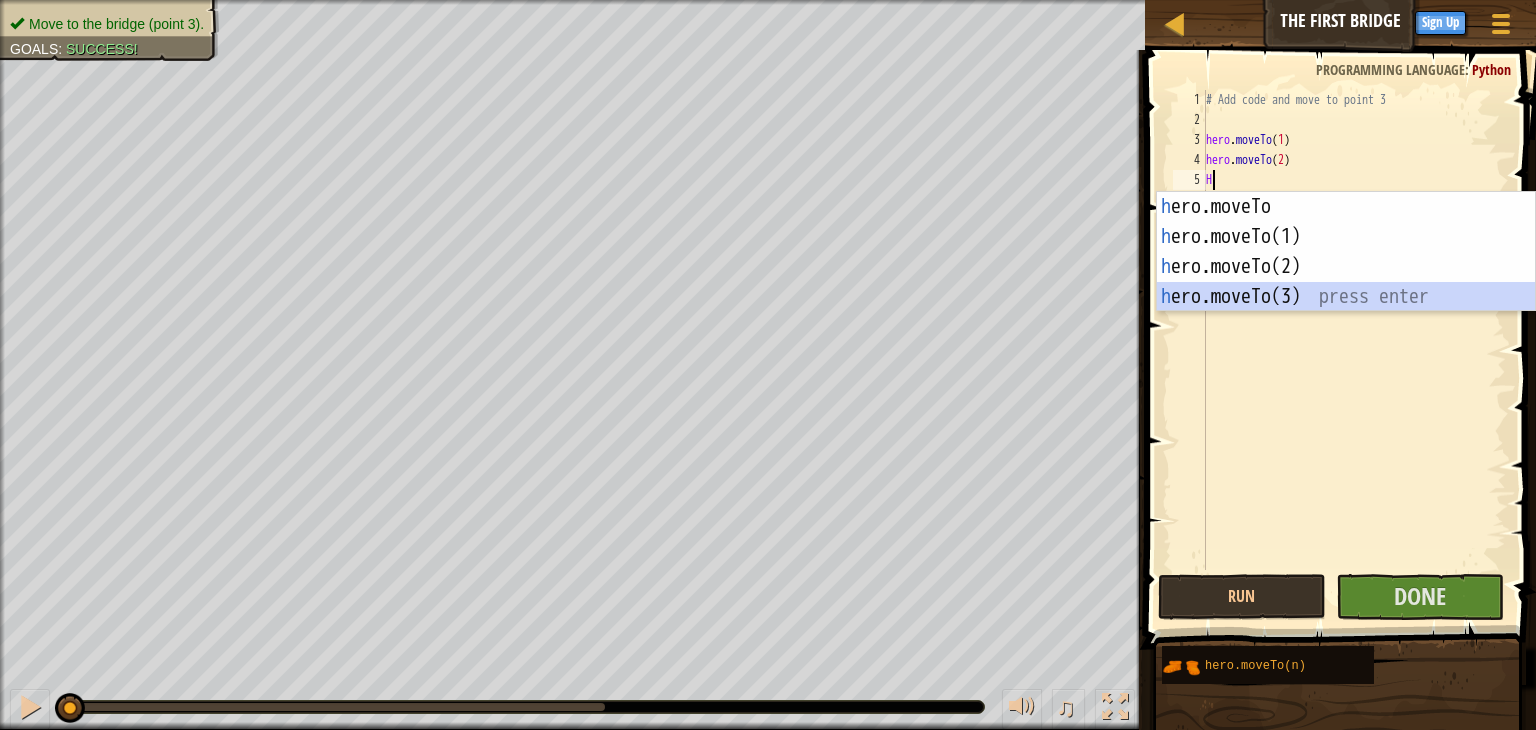 click on "h ero.moveTo press enter h ero.moveTo(1) press enter h ero.moveTo(2) press enter h ero.moveTo(3) press enter" at bounding box center [1346, 282] 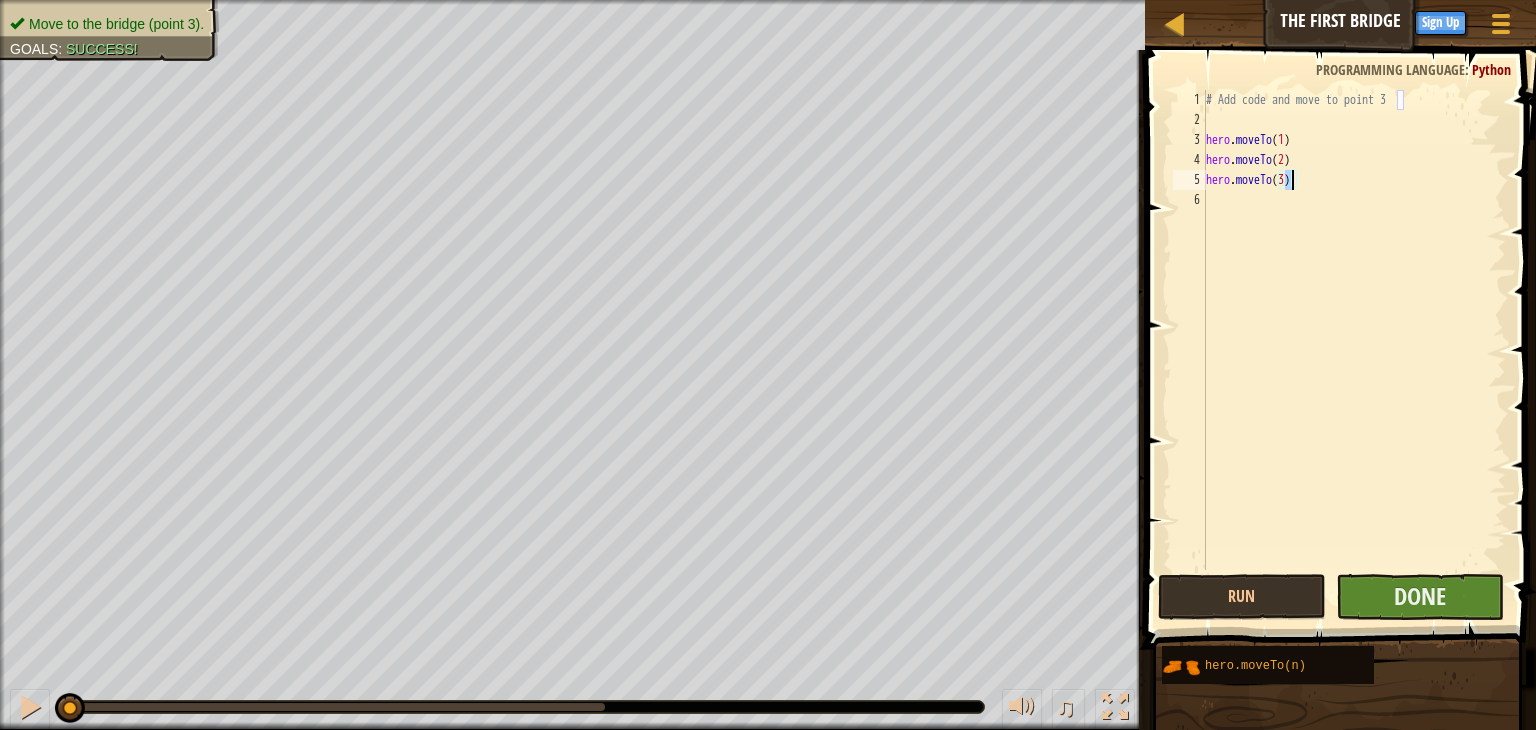 type on "hero.moveTo(3)" 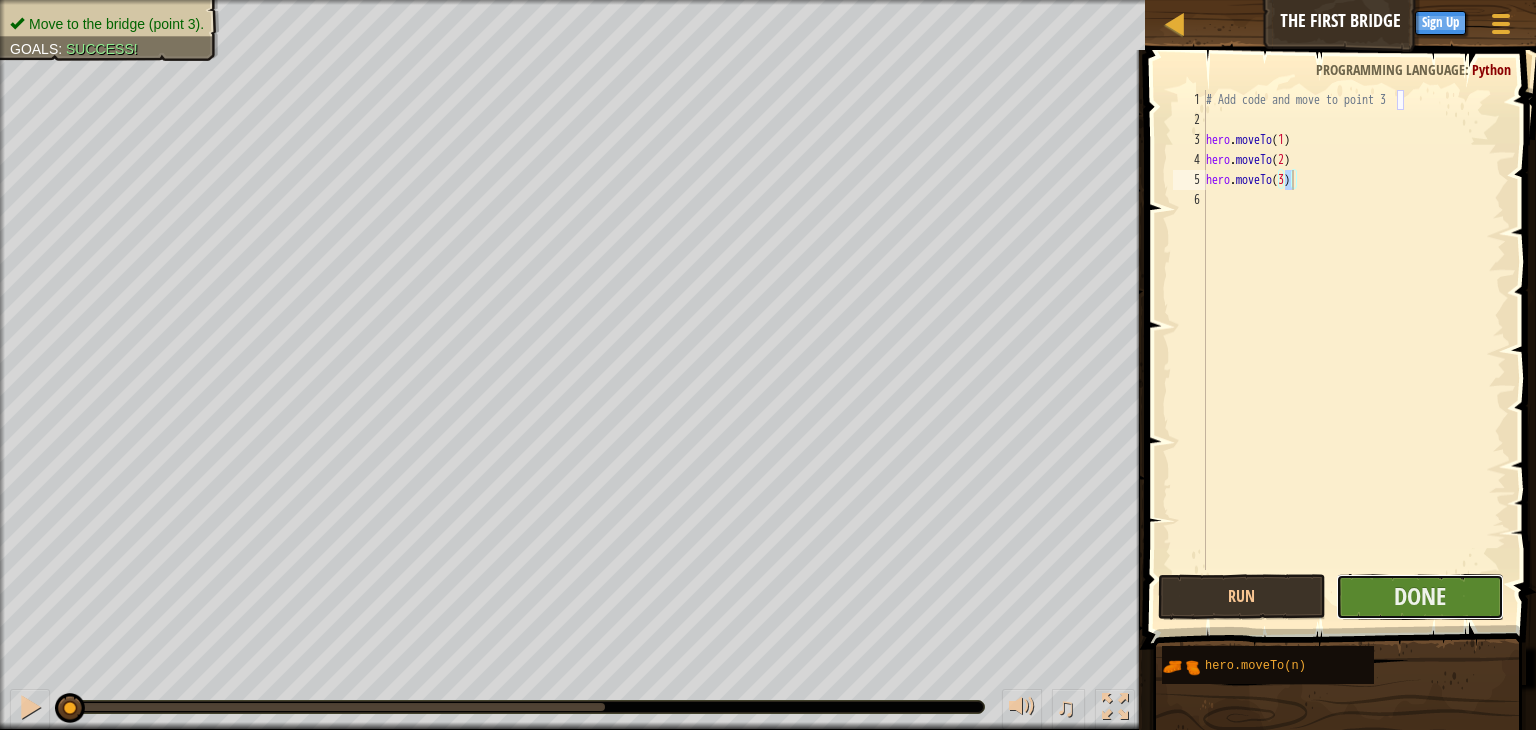 click on "Done" at bounding box center [1420, 597] 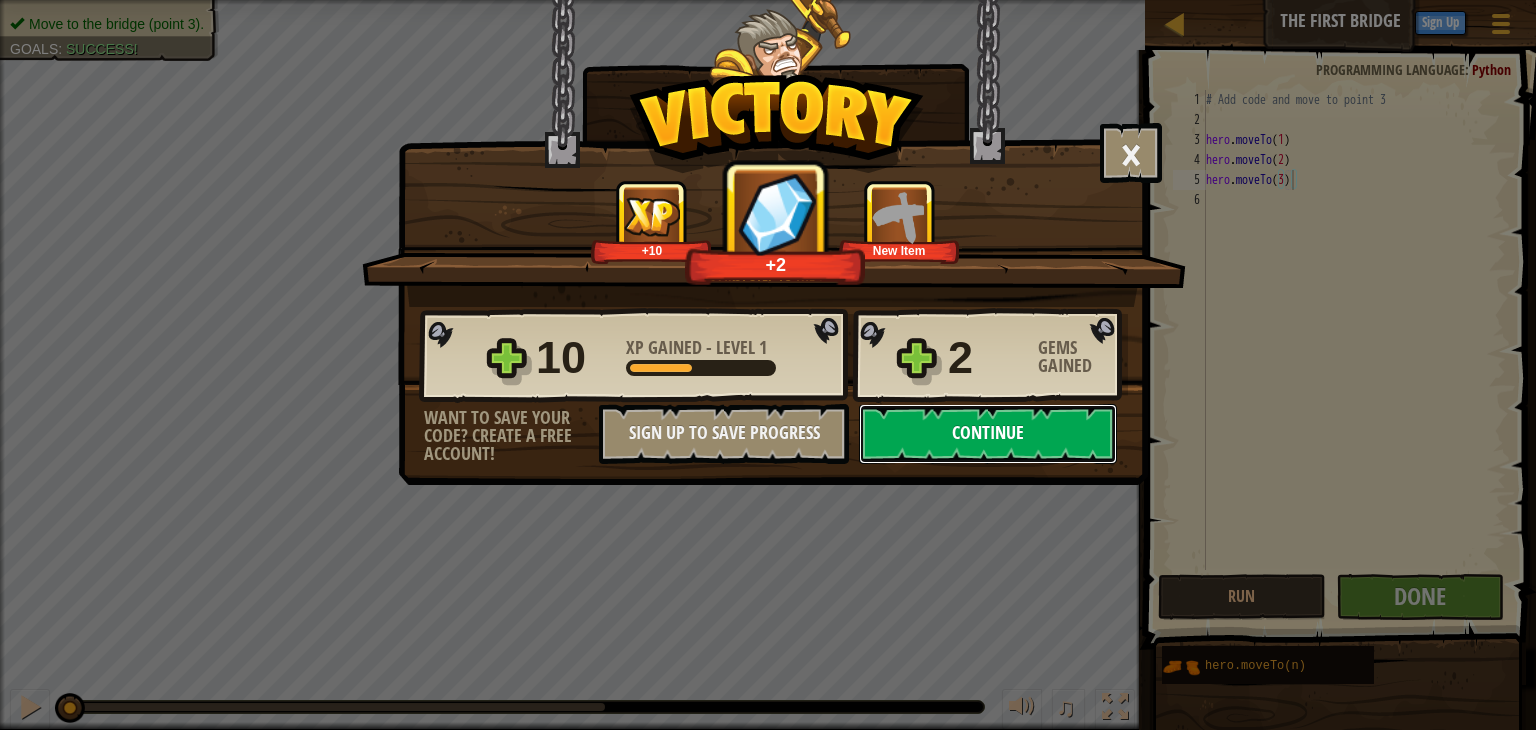 click on "Continue" at bounding box center [988, 434] 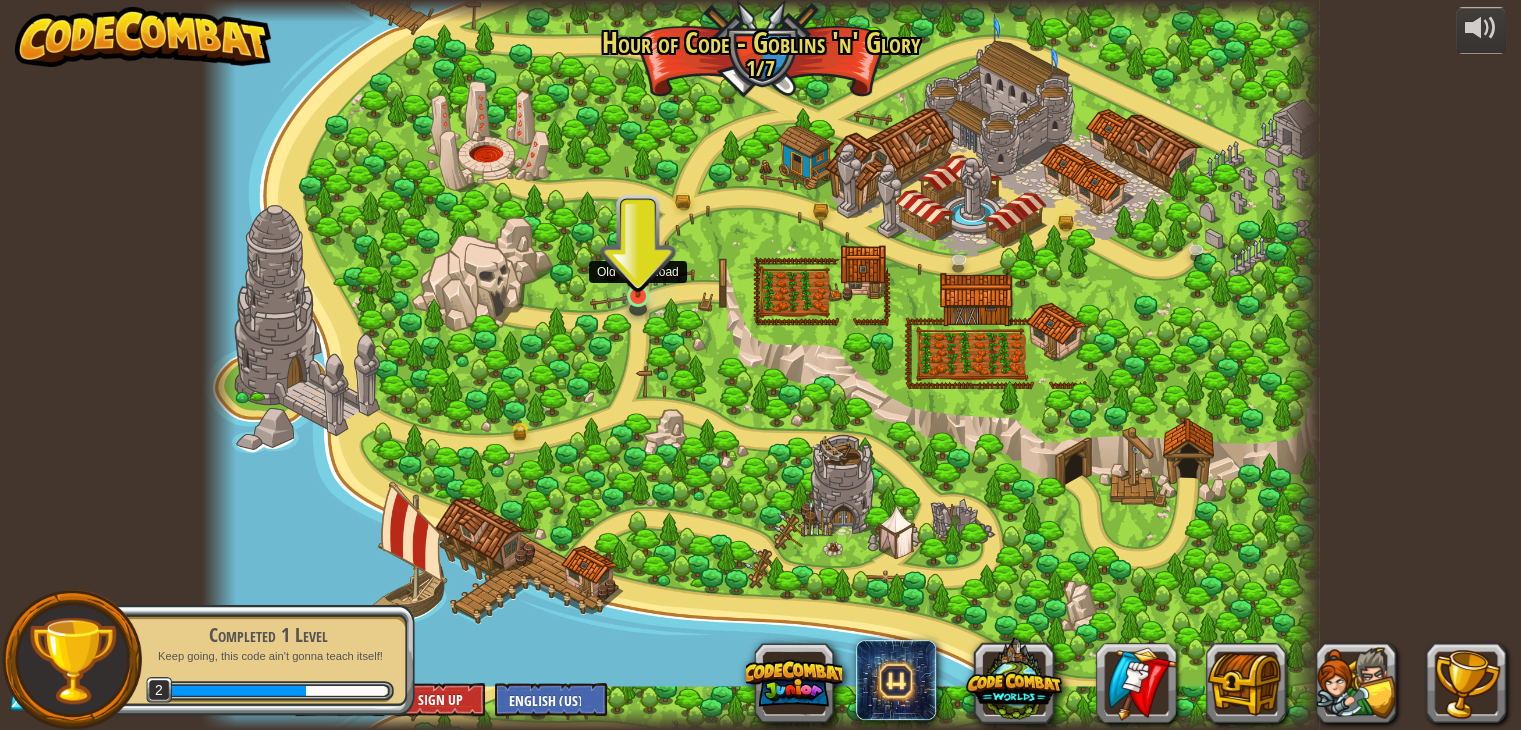click at bounding box center [638, 266] 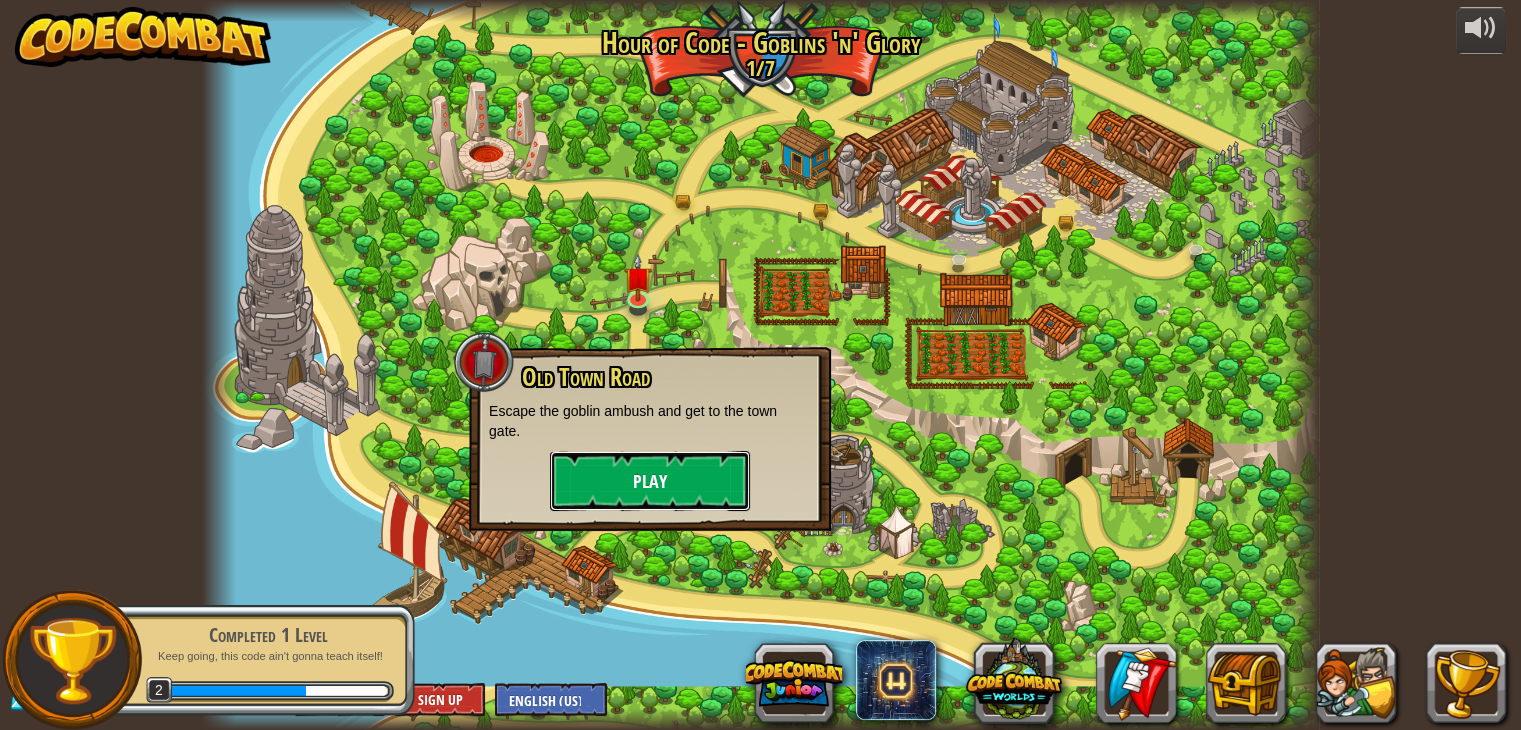 click on "Play" at bounding box center [650, 481] 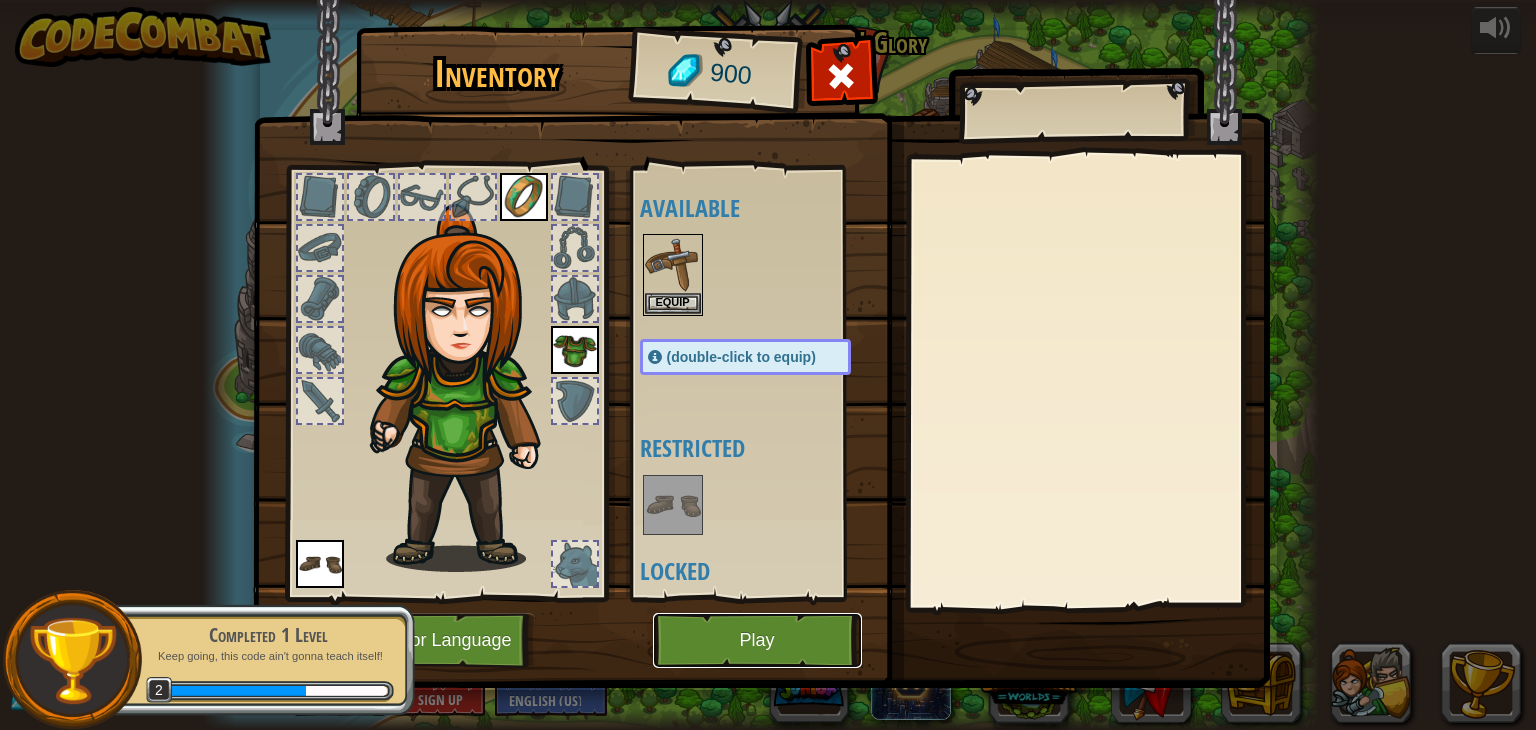 click on "Play" at bounding box center [757, 640] 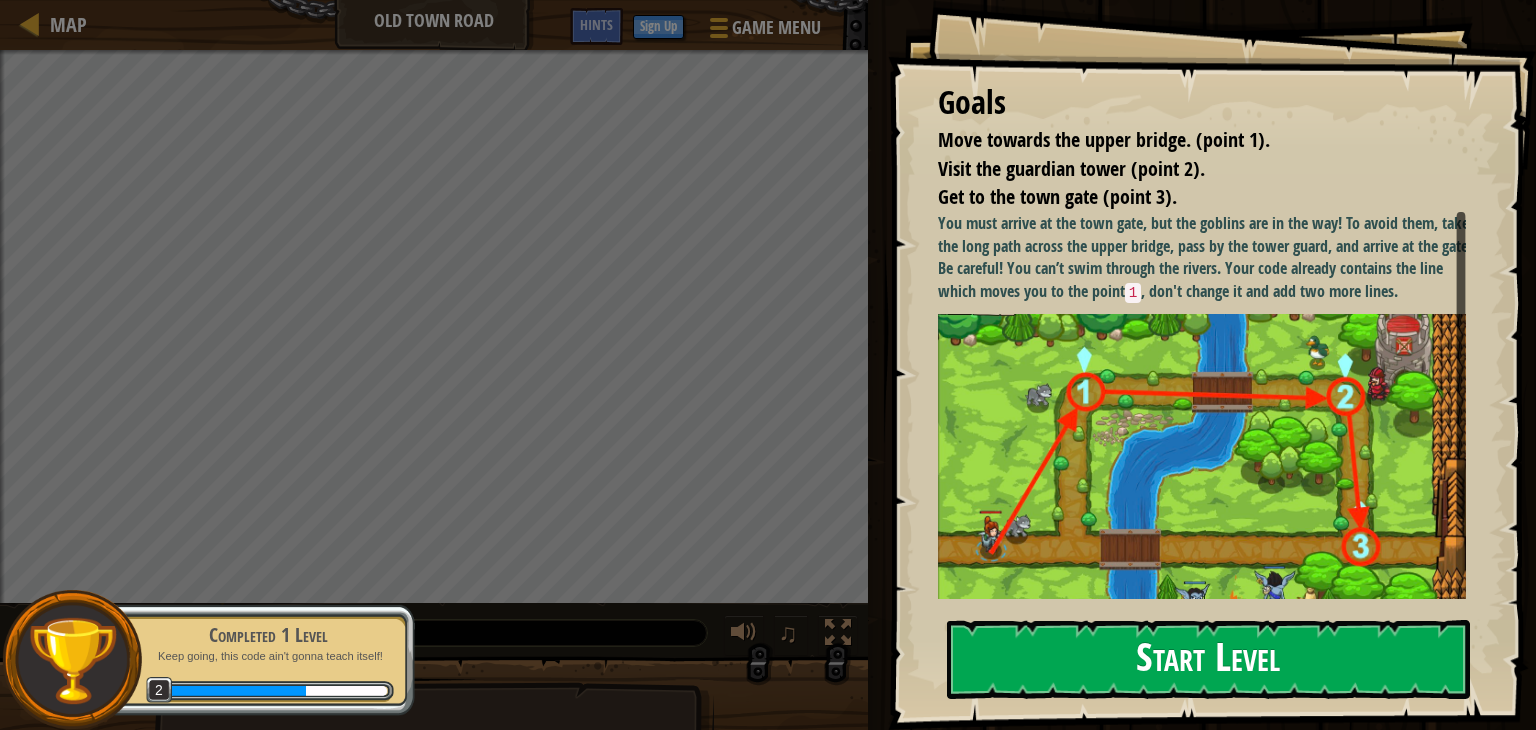 click on "Start Level" at bounding box center [1208, 659] 